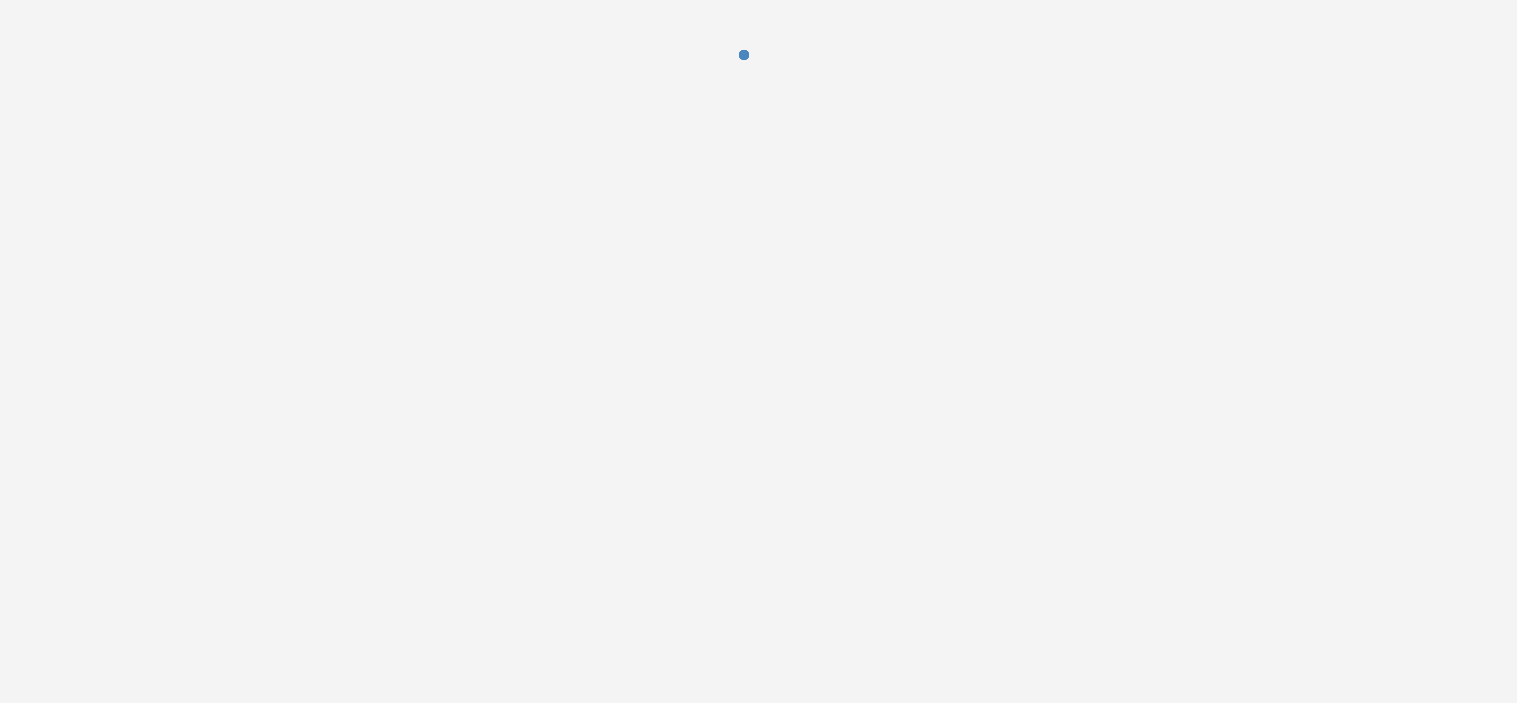 scroll, scrollTop: 0, scrollLeft: 0, axis: both 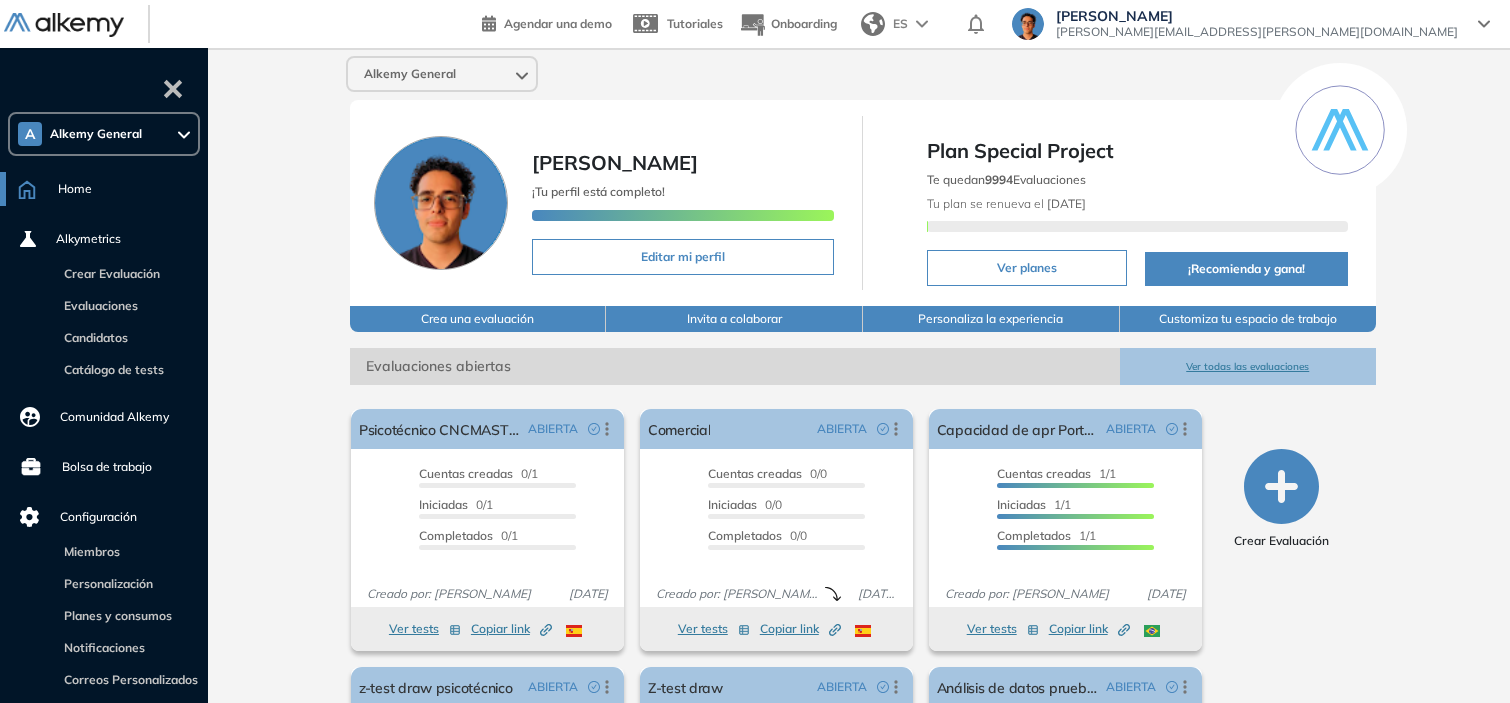 click on "Alkemy General" at bounding box center [442, 74] 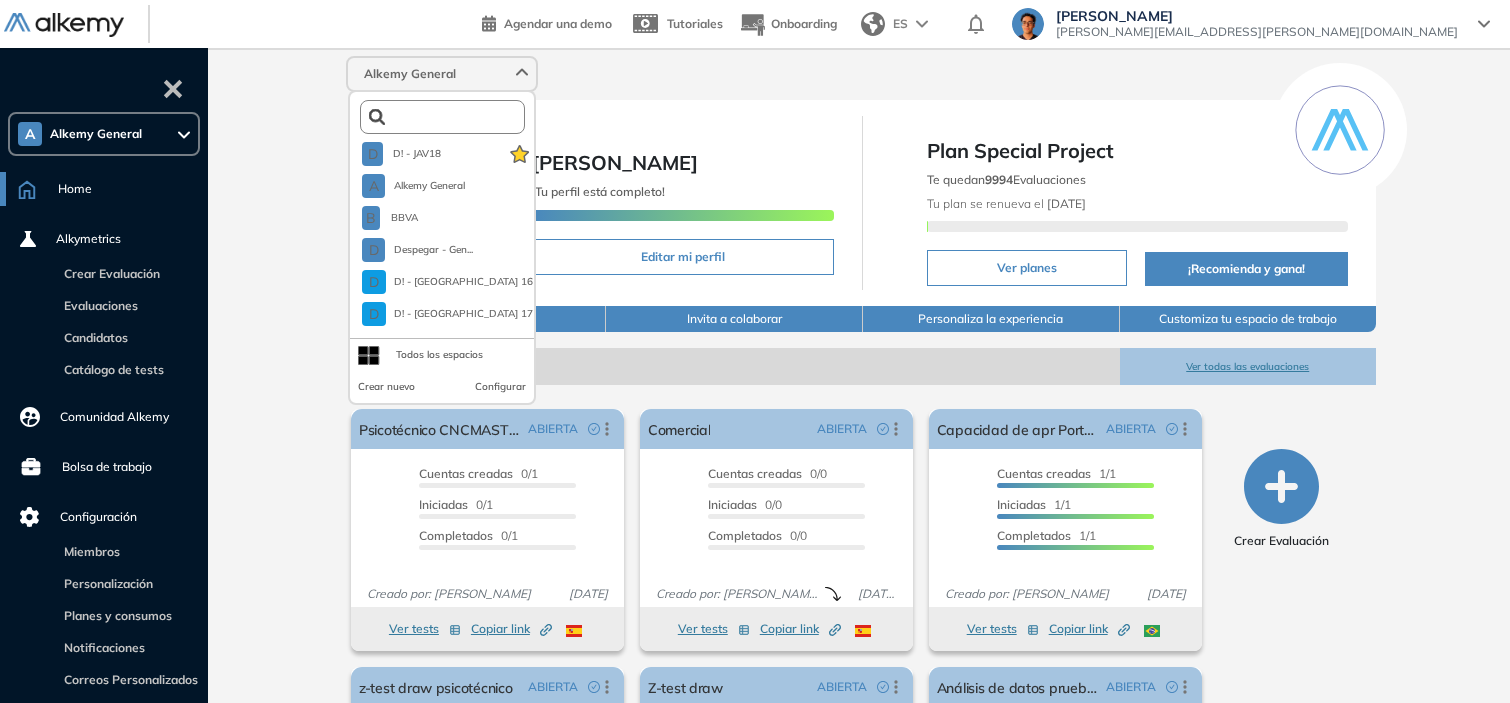click at bounding box center (447, 117) 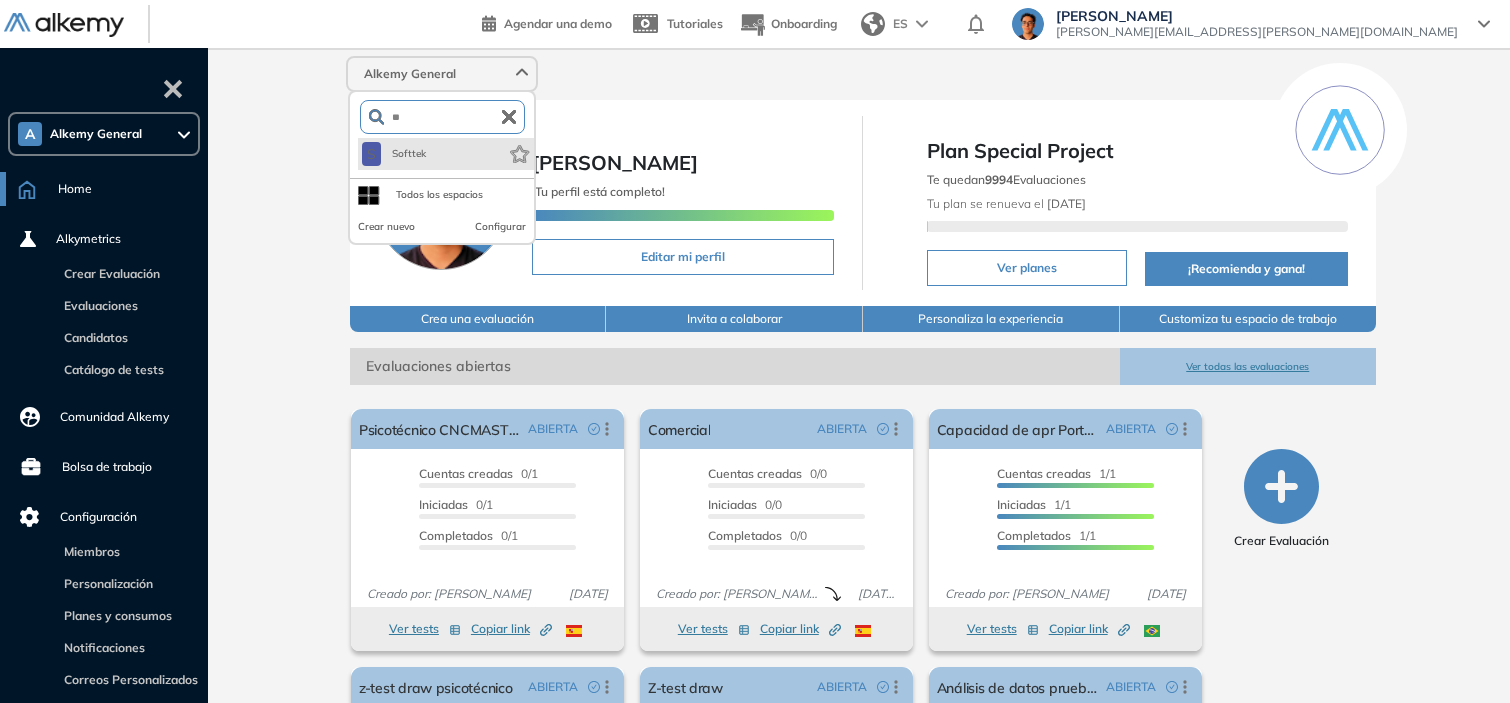 type on "**" 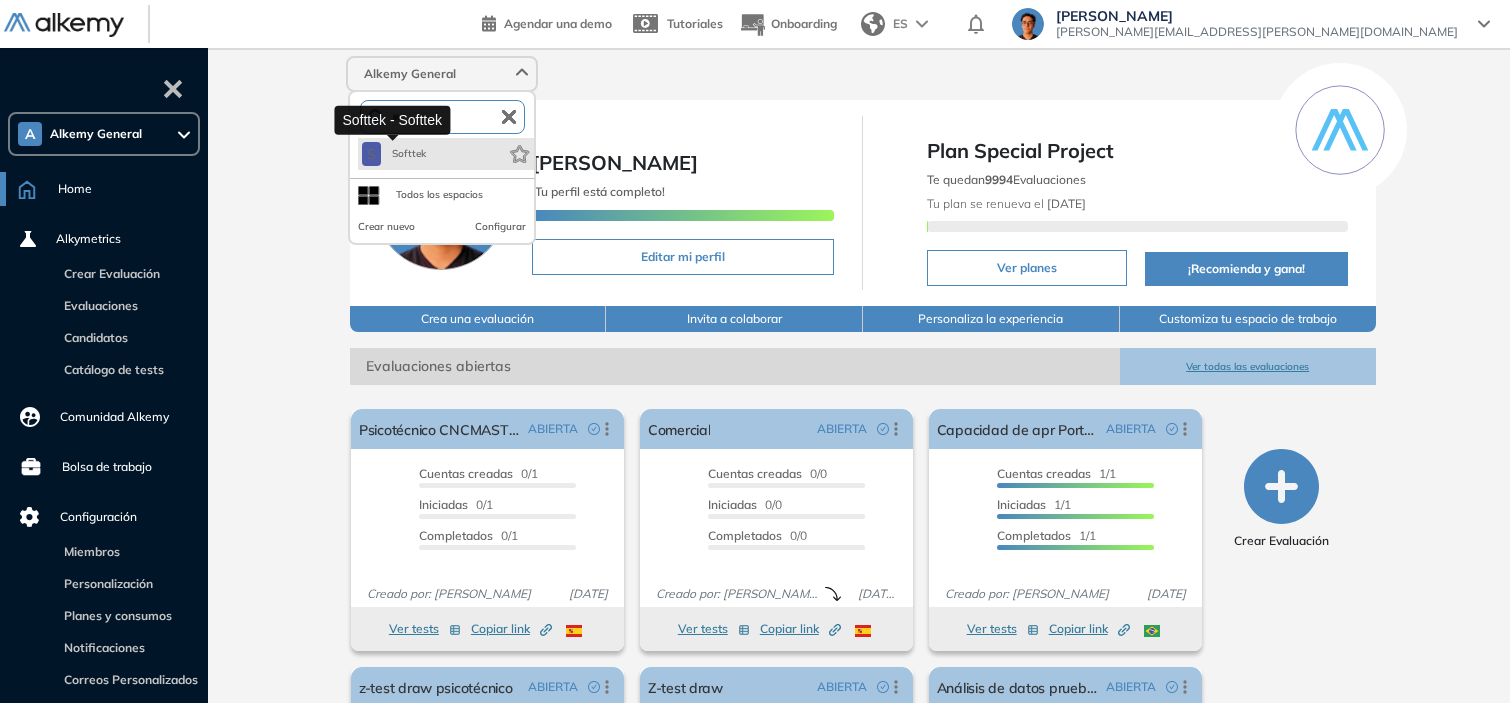 click on "S Softtek" at bounding box center [395, 154] 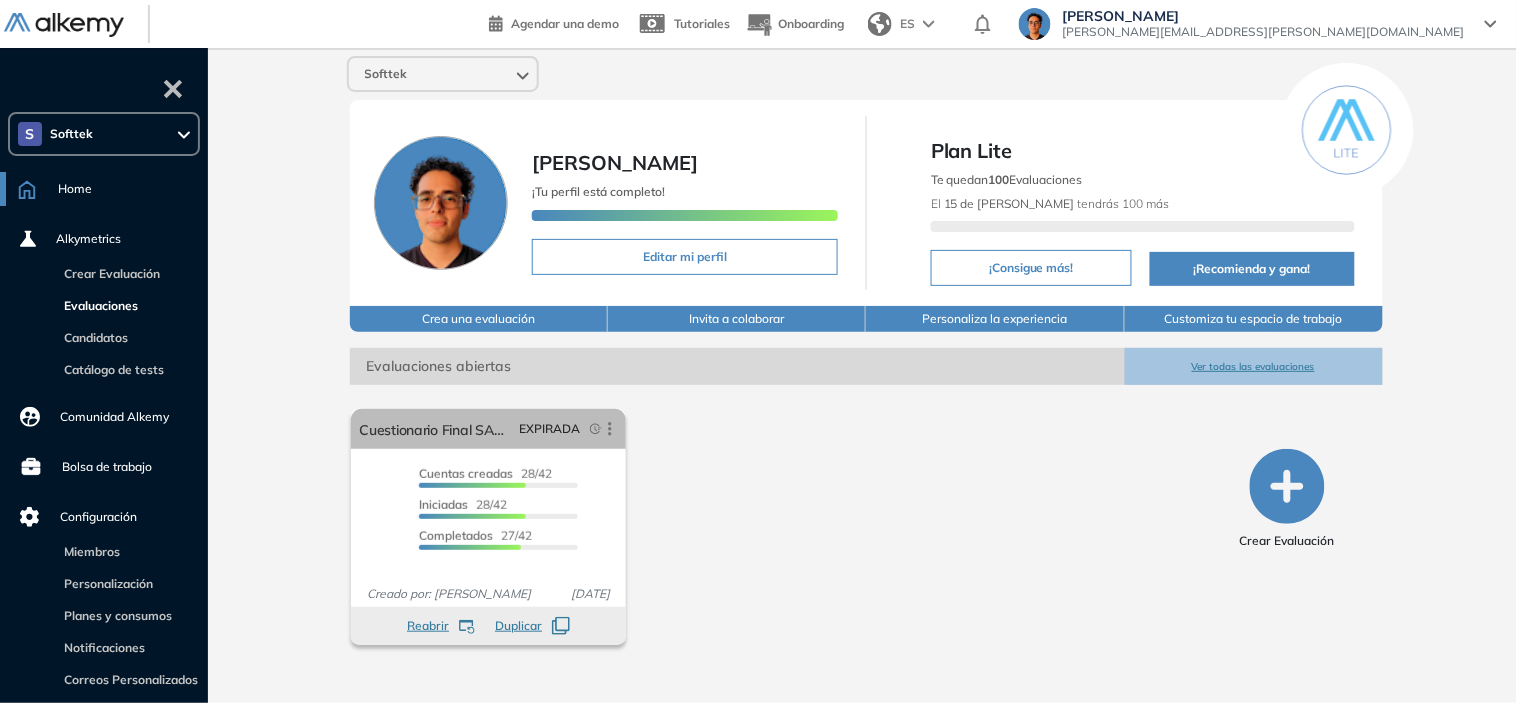 click on "Evaluaciones" at bounding box center (97, 305) 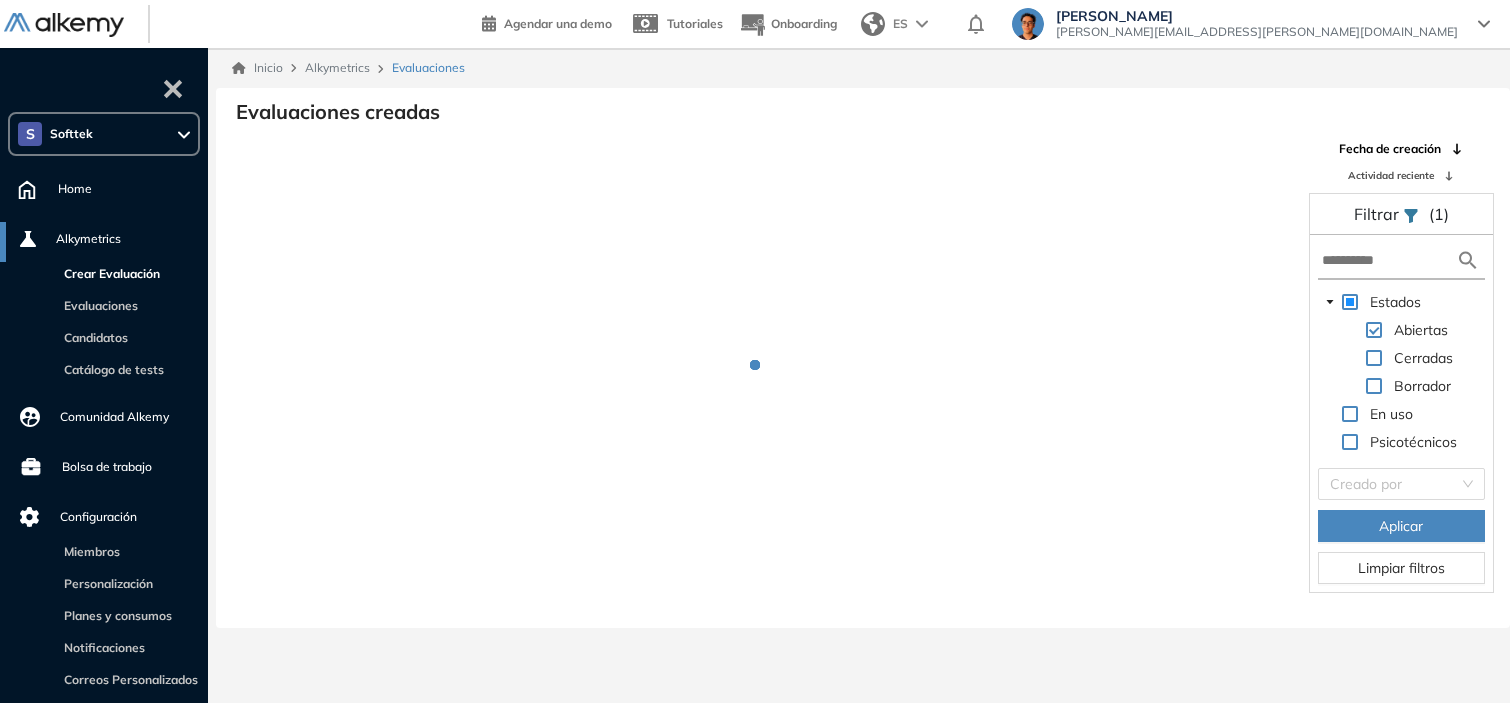 click on "Crear Evaluación" at bounding box center (108, 273) 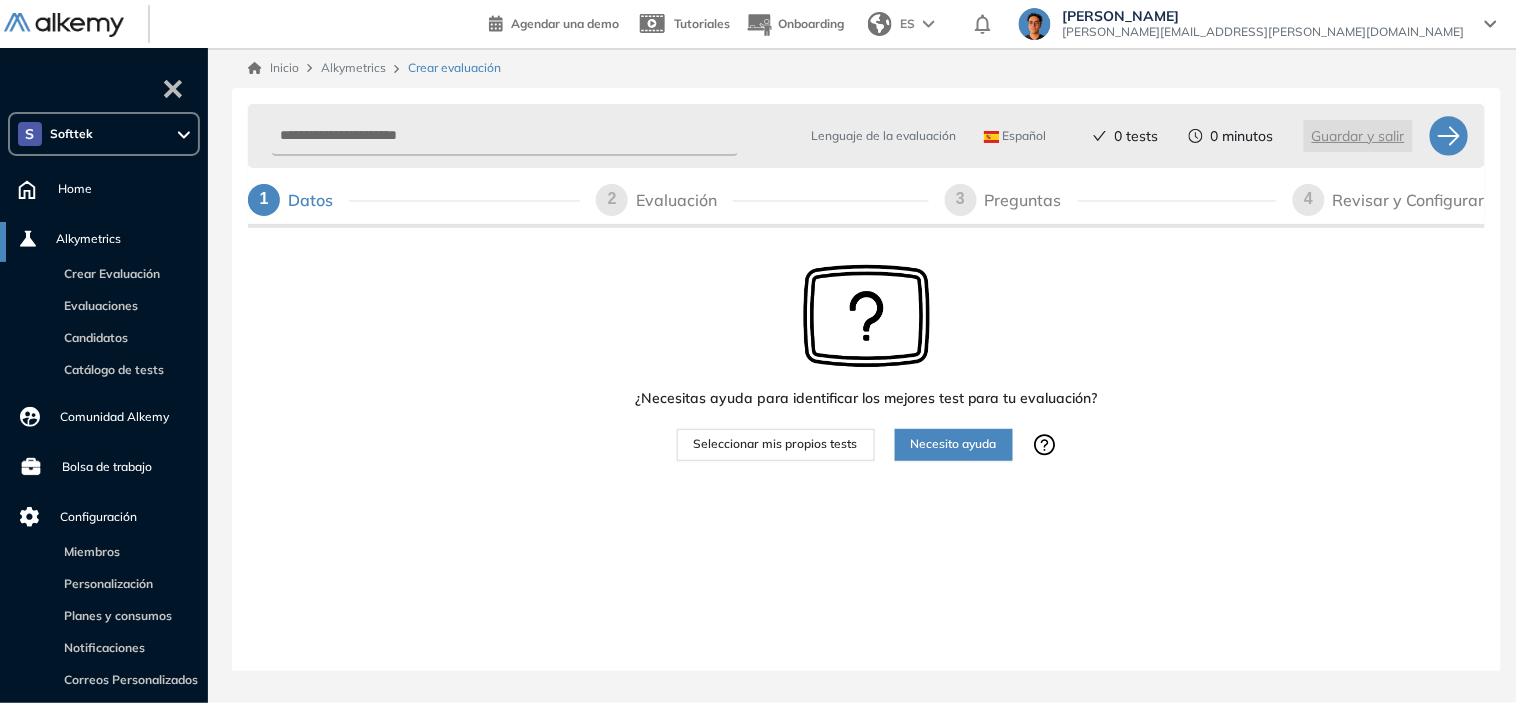 click on "Lenguaje de la evaluación   Español   Español   Inglés   Portugués 0 tests 0 minutos Guardar y salir" at bounding box center [846, 136] 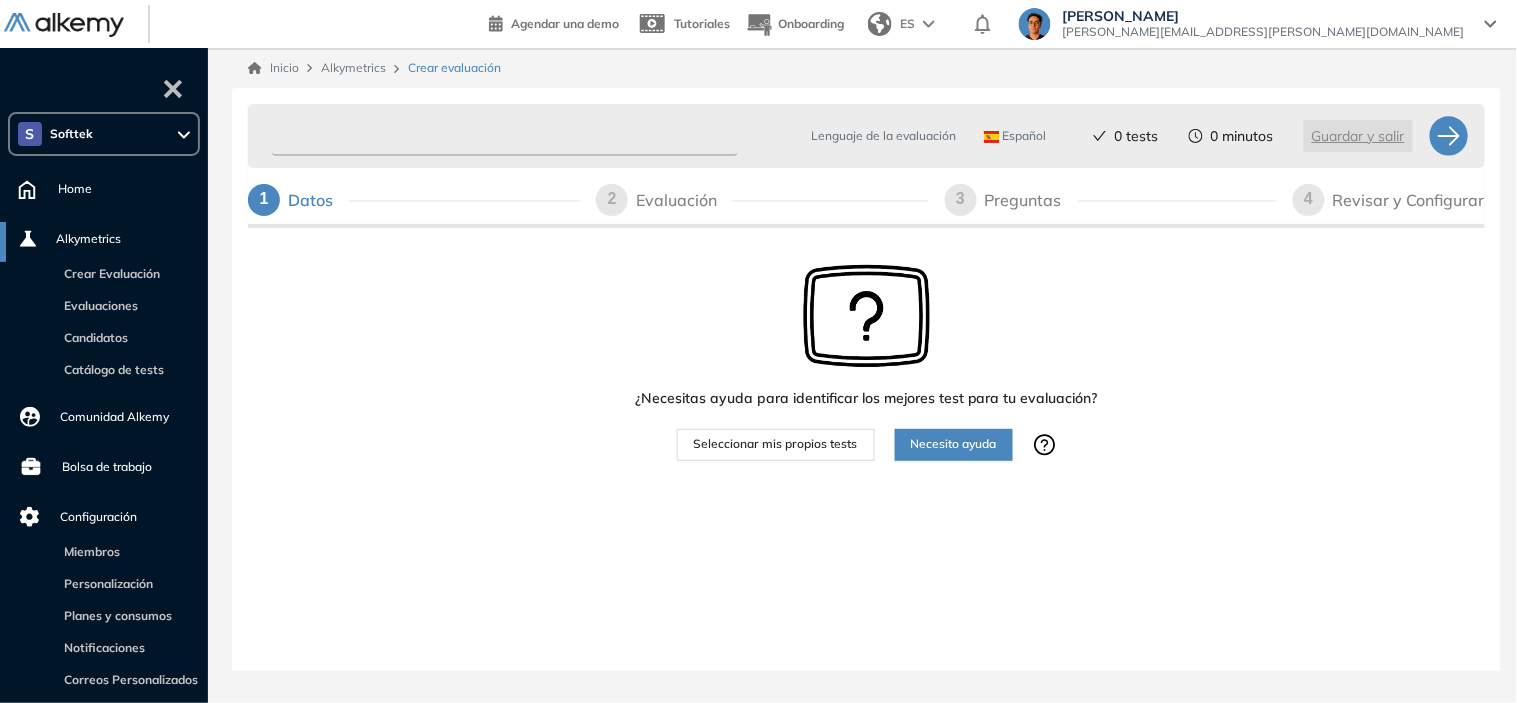click at bounding box center (505, 136) 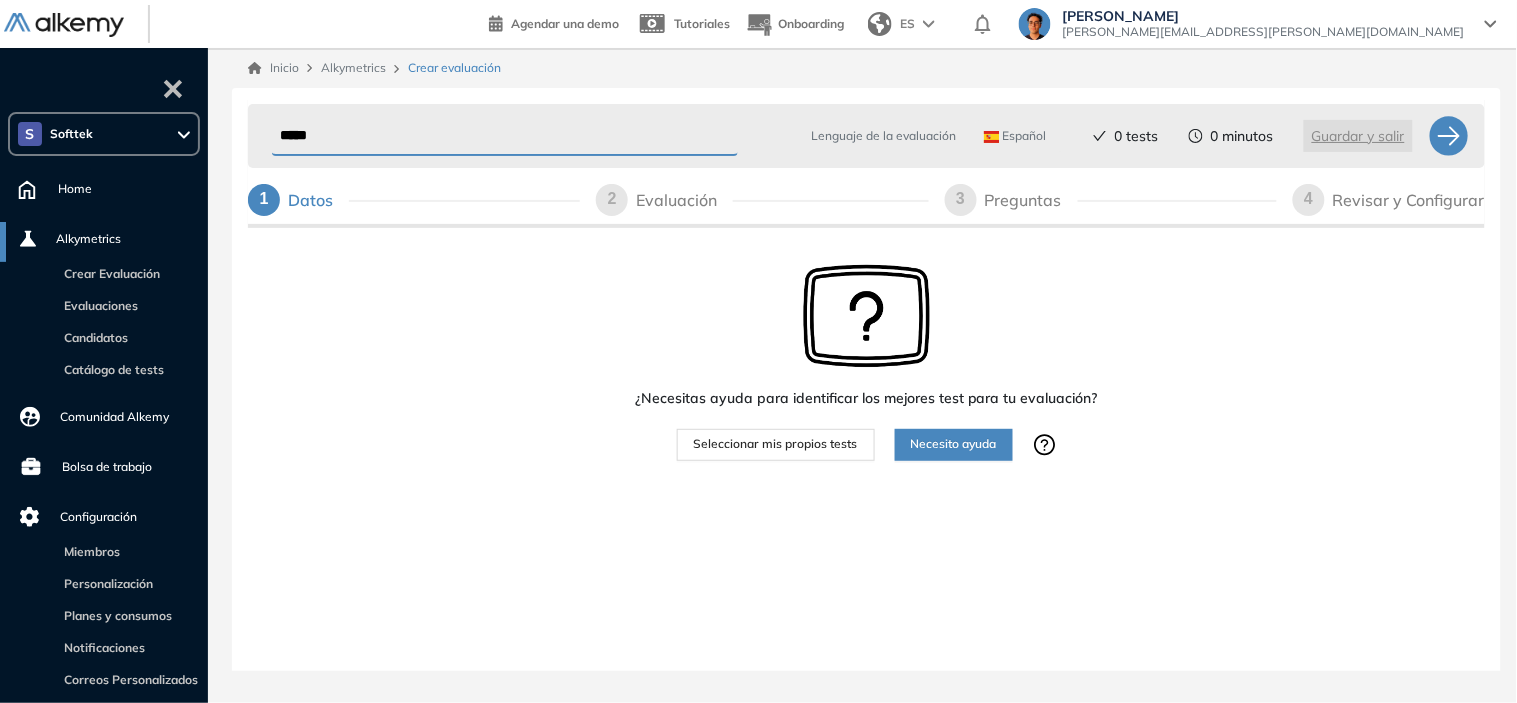type on "*" 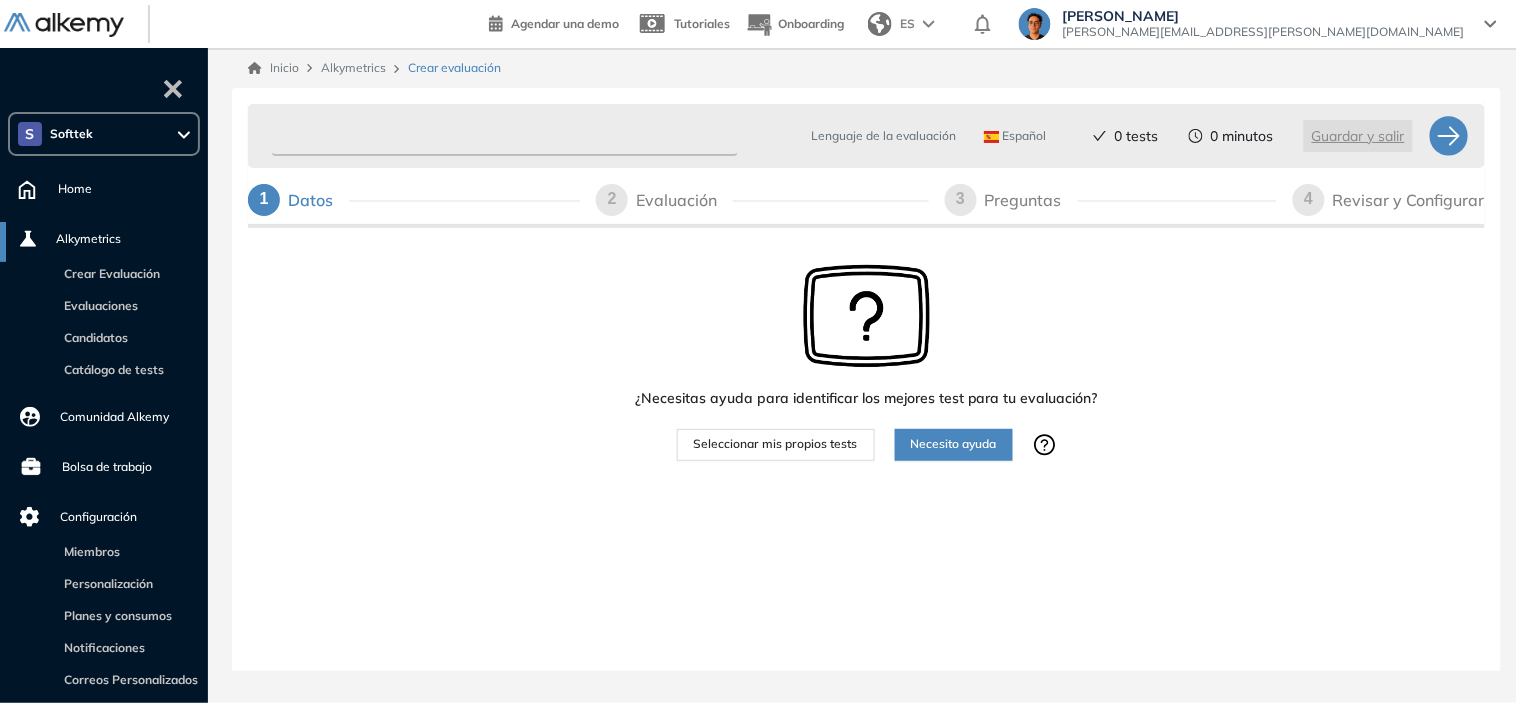 type on "*" 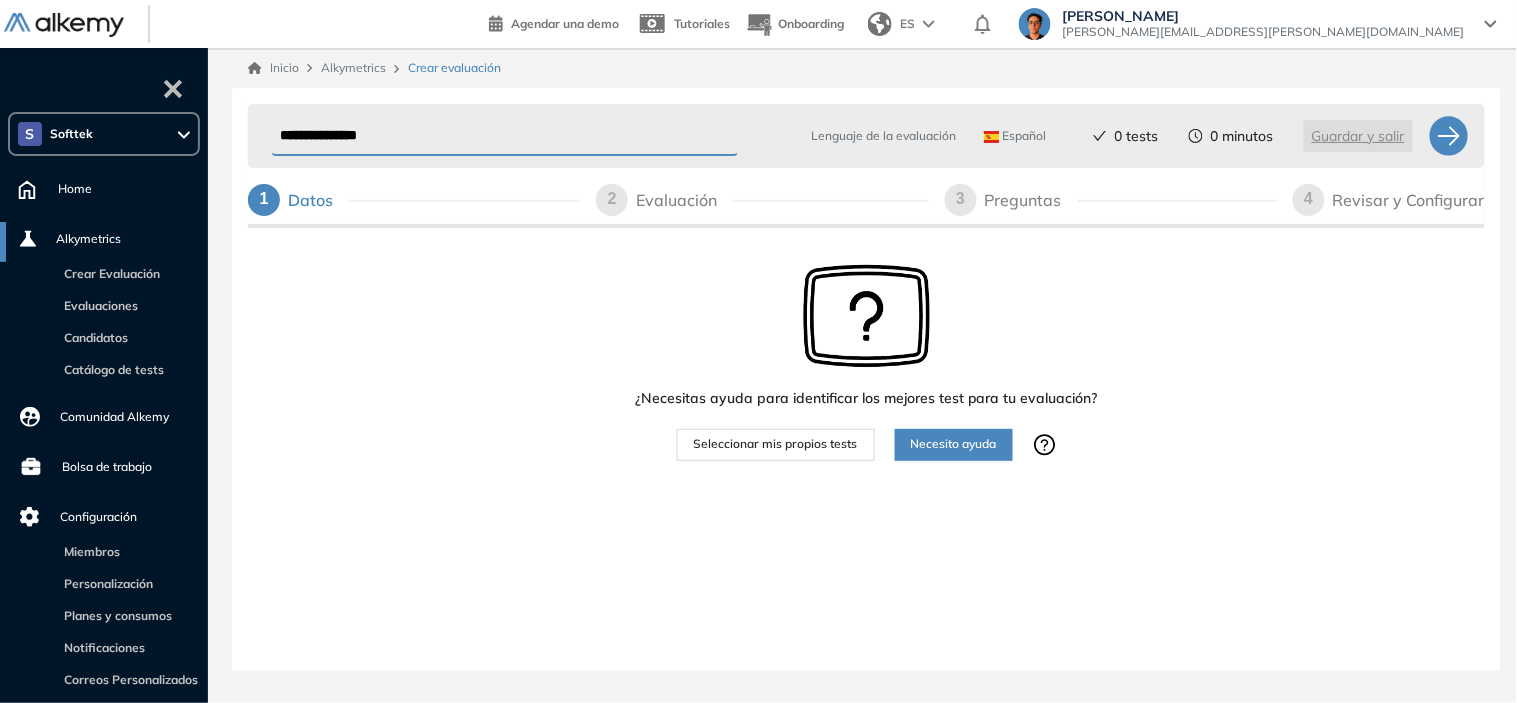 click on "**********" at bounding box center (505, 136) 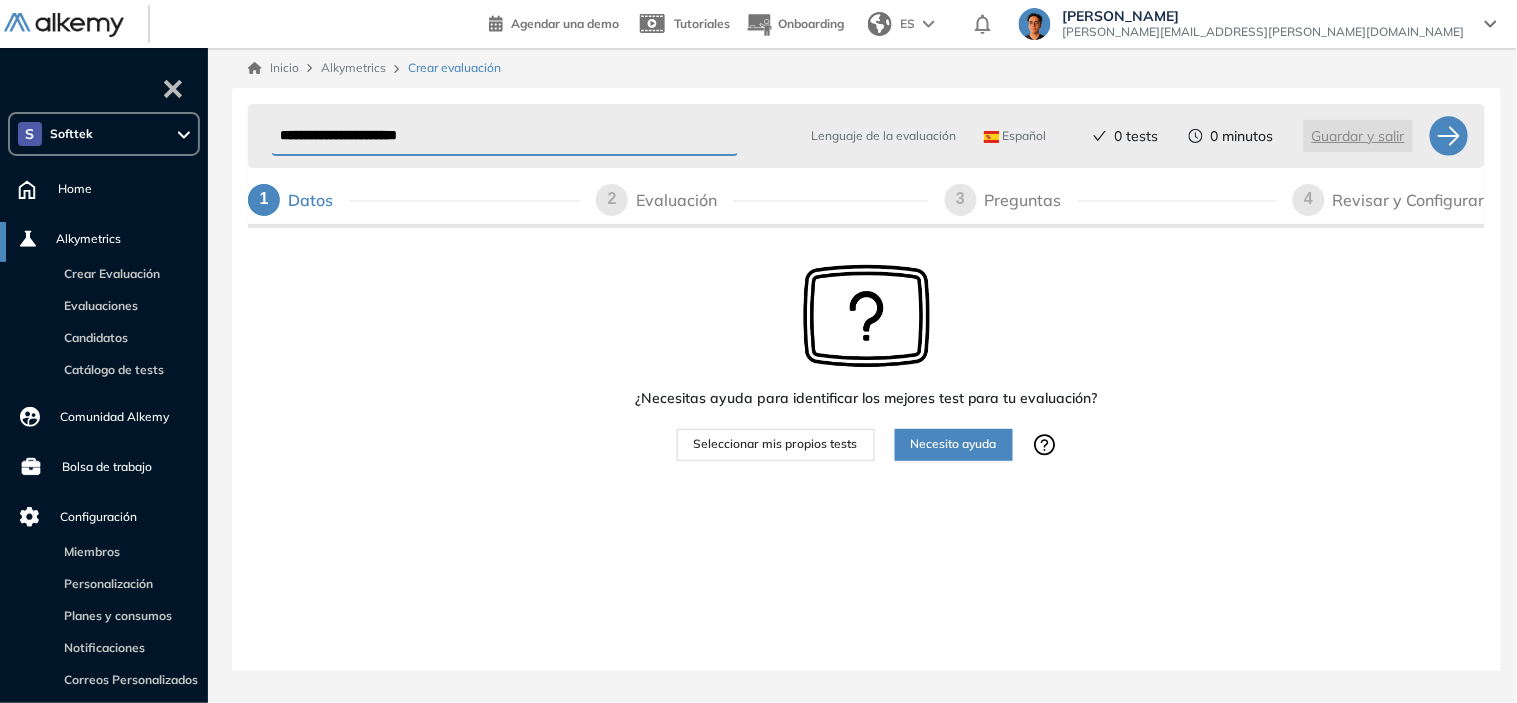 click on "**********" at bounding box center (505, 136) 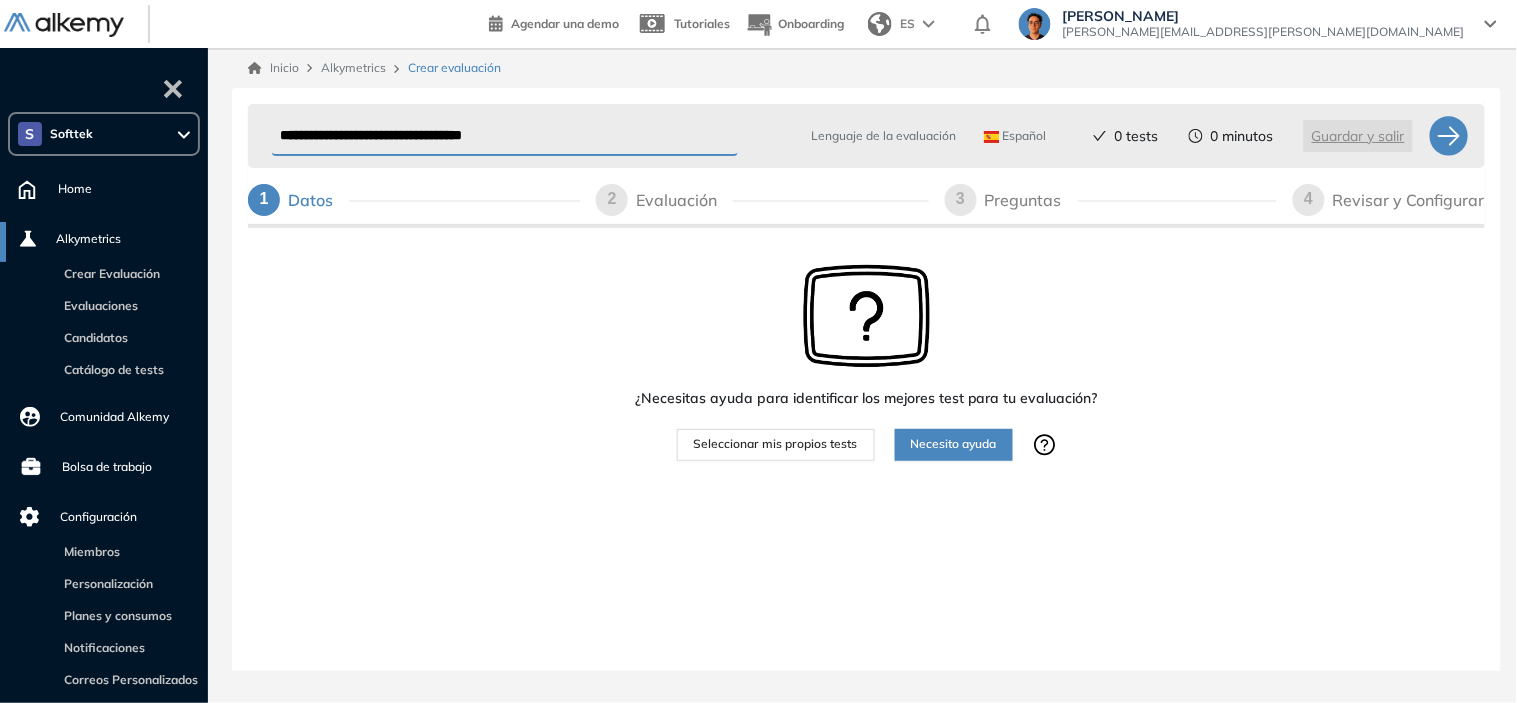 type on "**********" 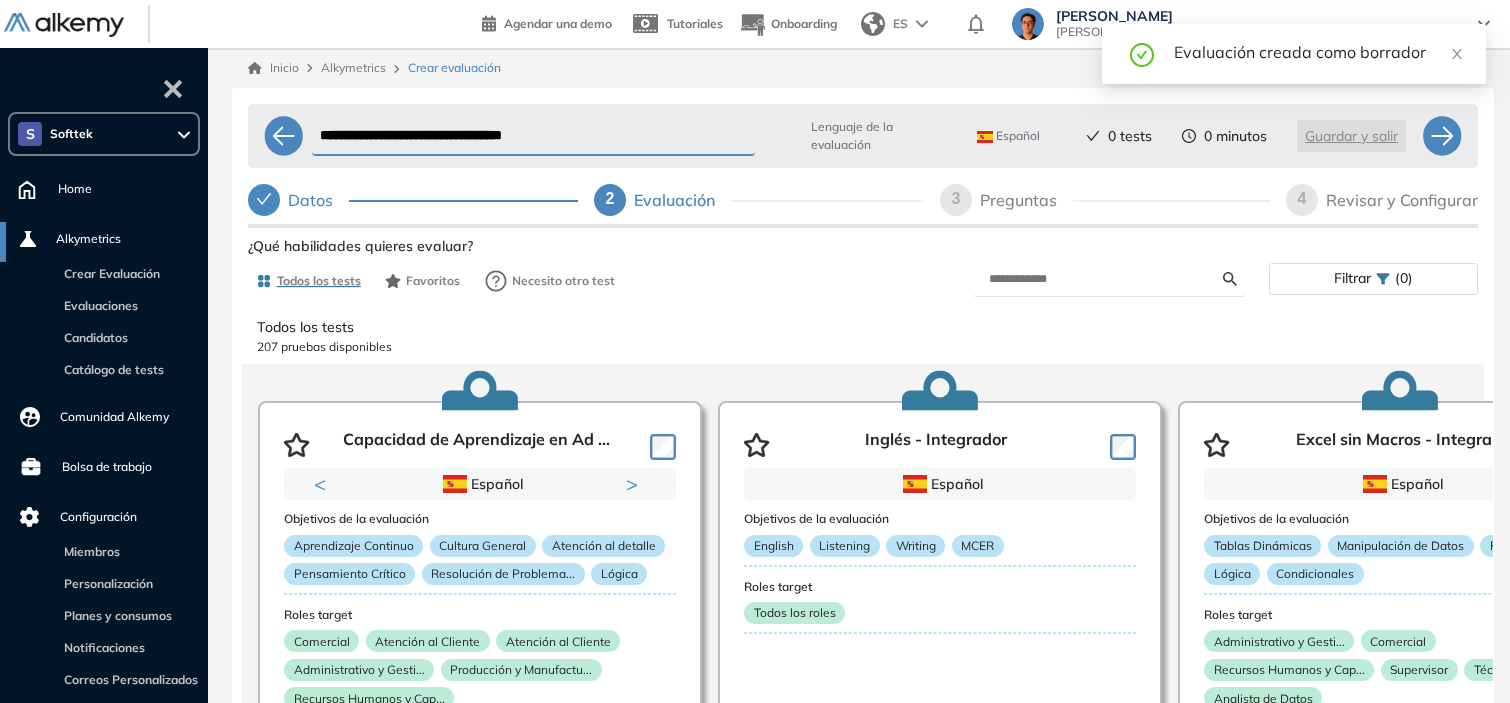 click on "Preguntas" at bounding box center [1026, 200] 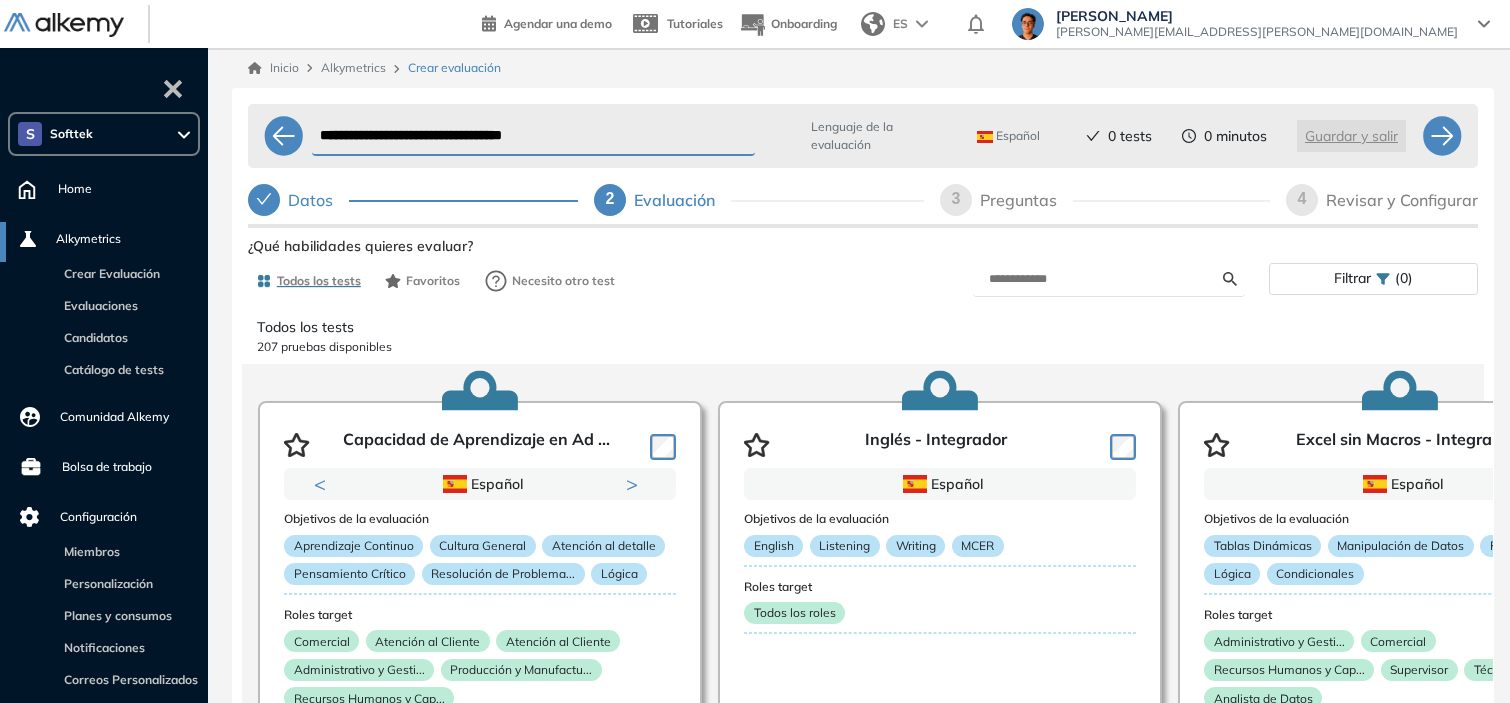select on "*****" 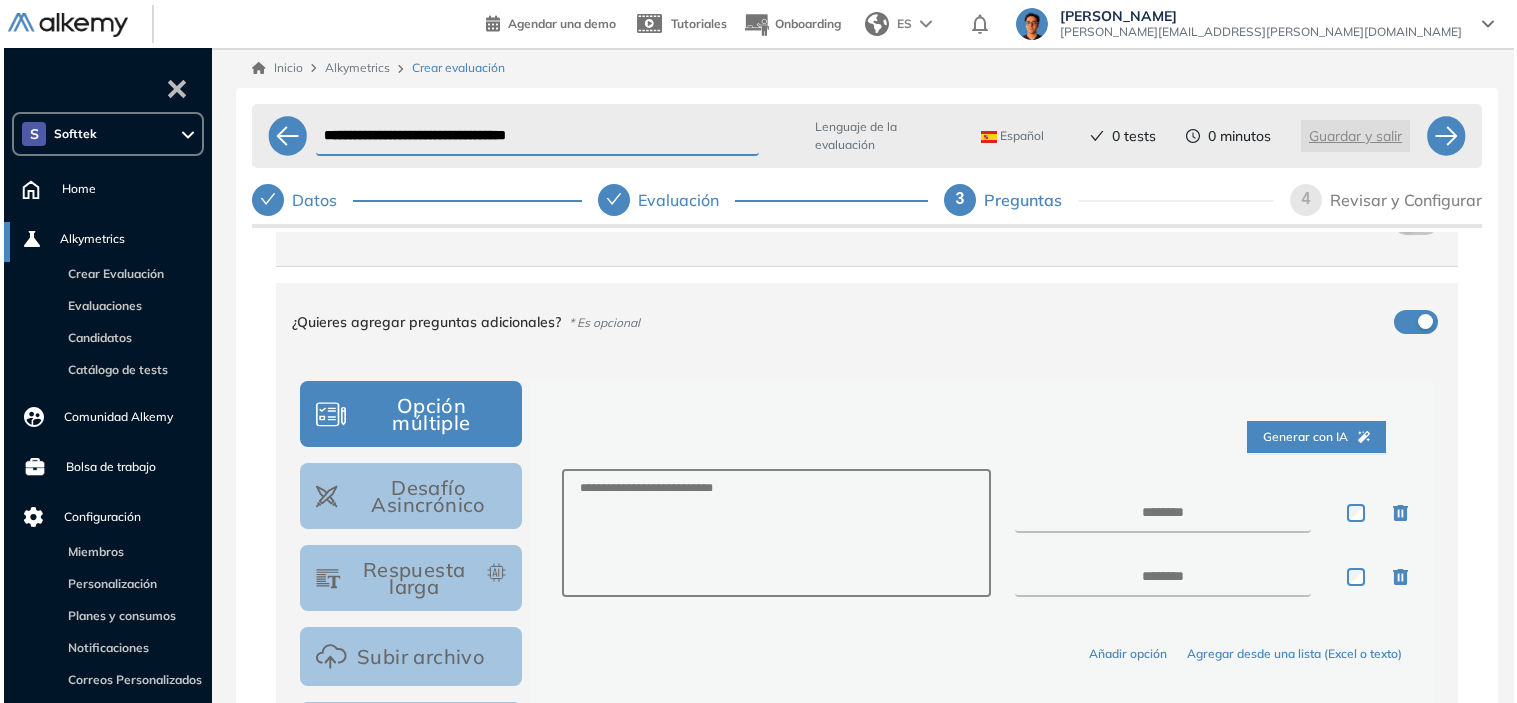 scroll, scrollTop: 110, scrollLeft: 0, axis: vertical 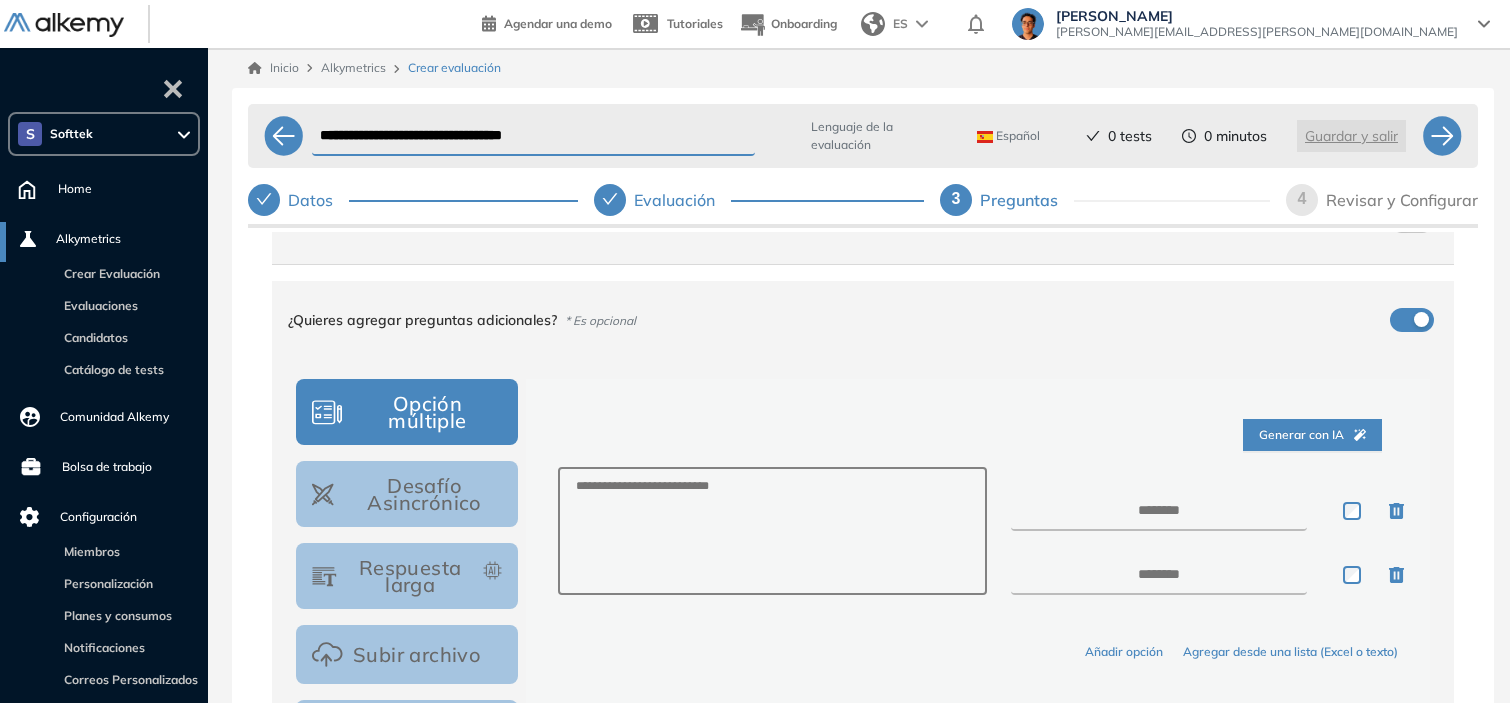 click on "Generar con IA" at bounding box center [1312, 435] 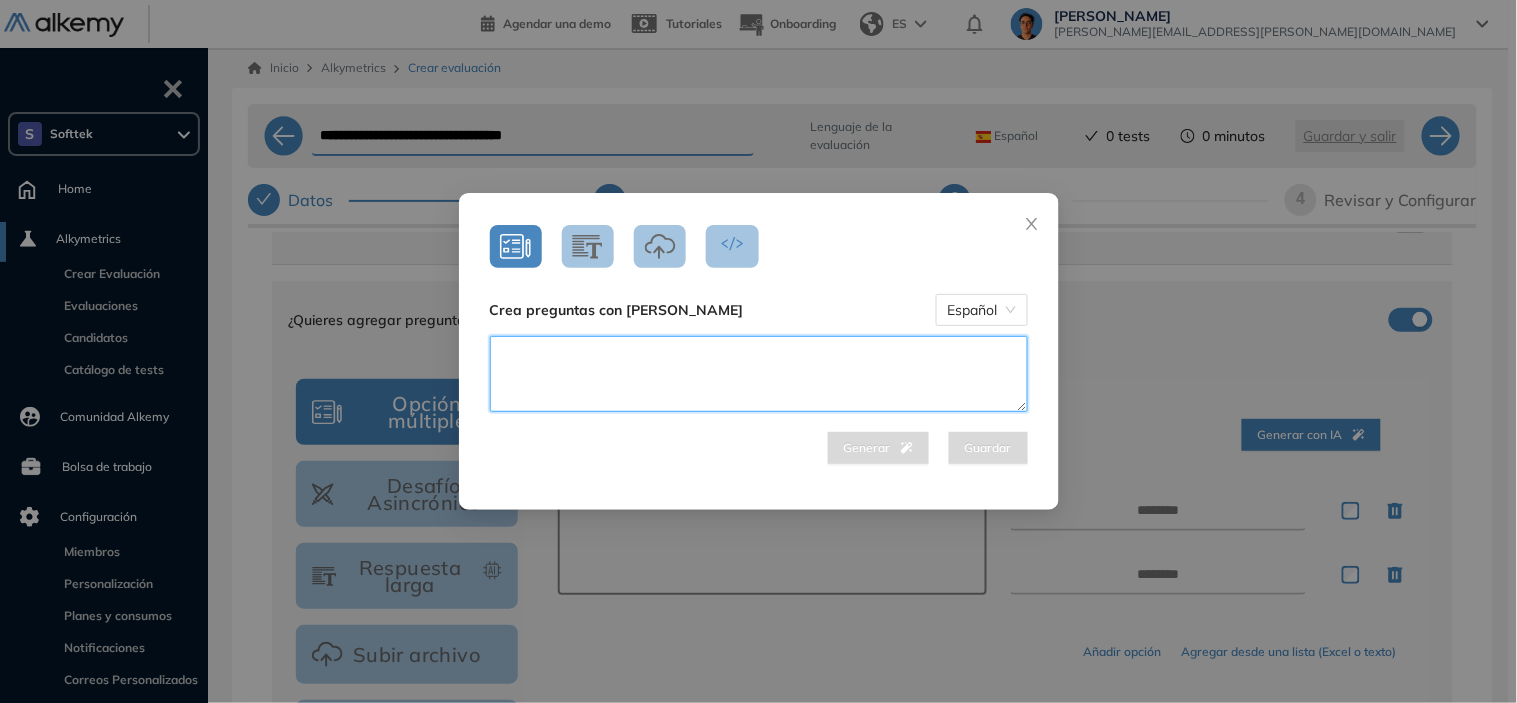 click at bounding box center [759, 374] 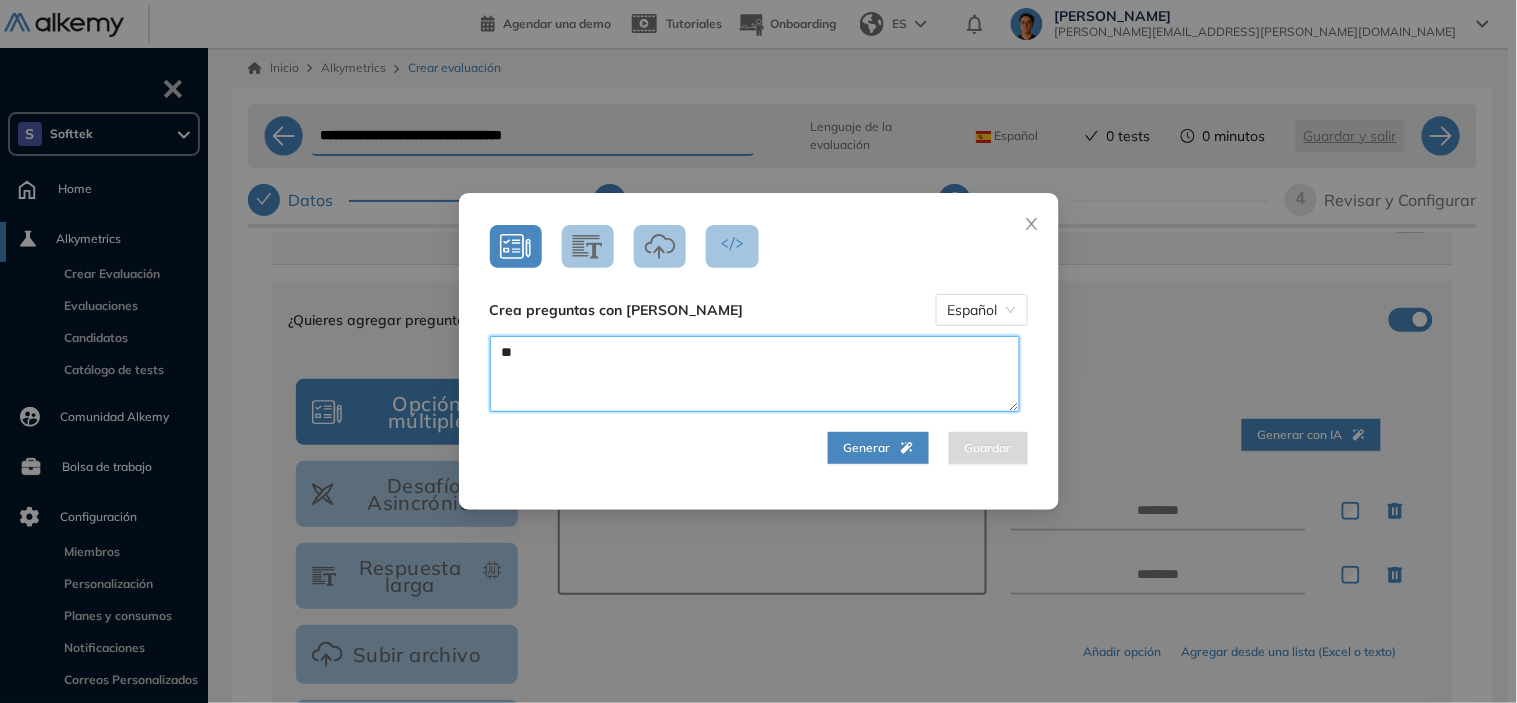 type on "*" 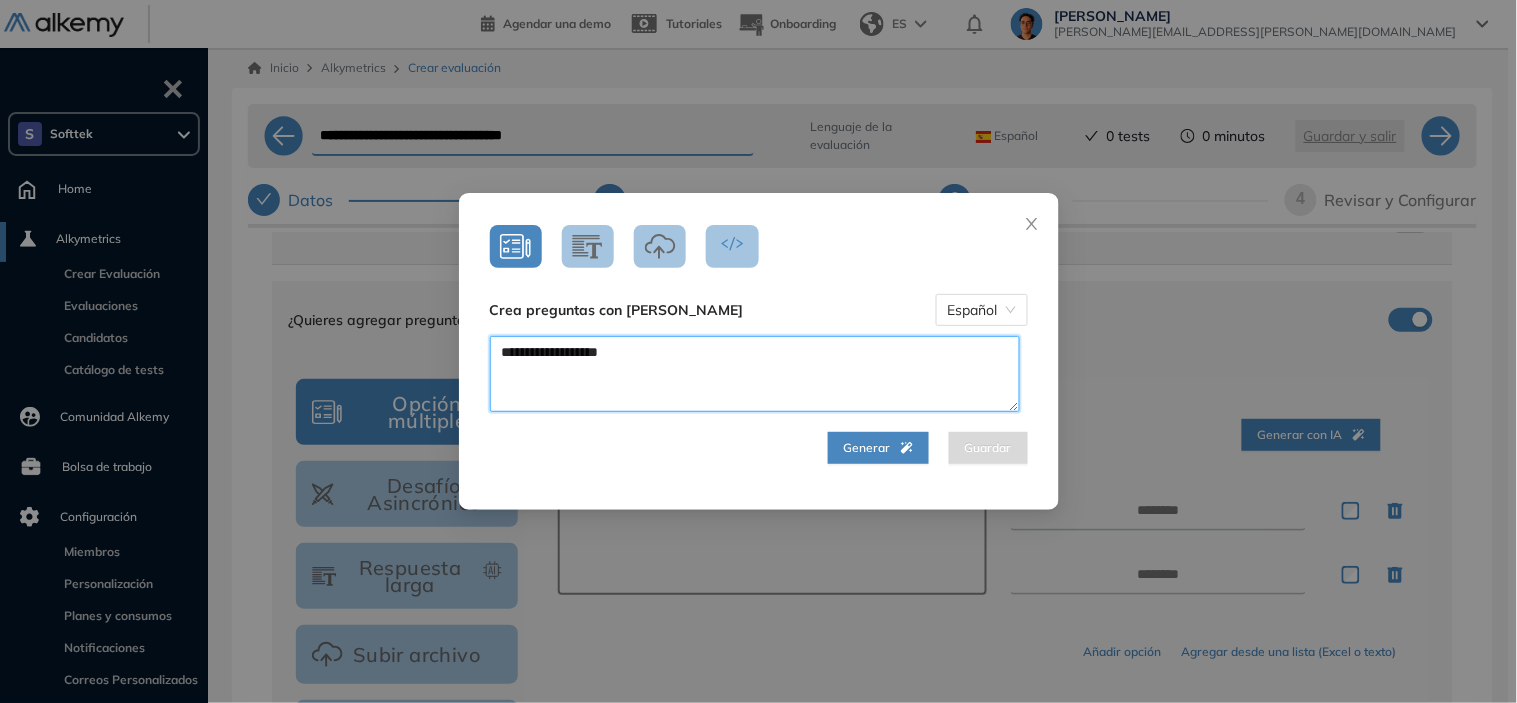 click on "**********" at bounding box center [755, 374] 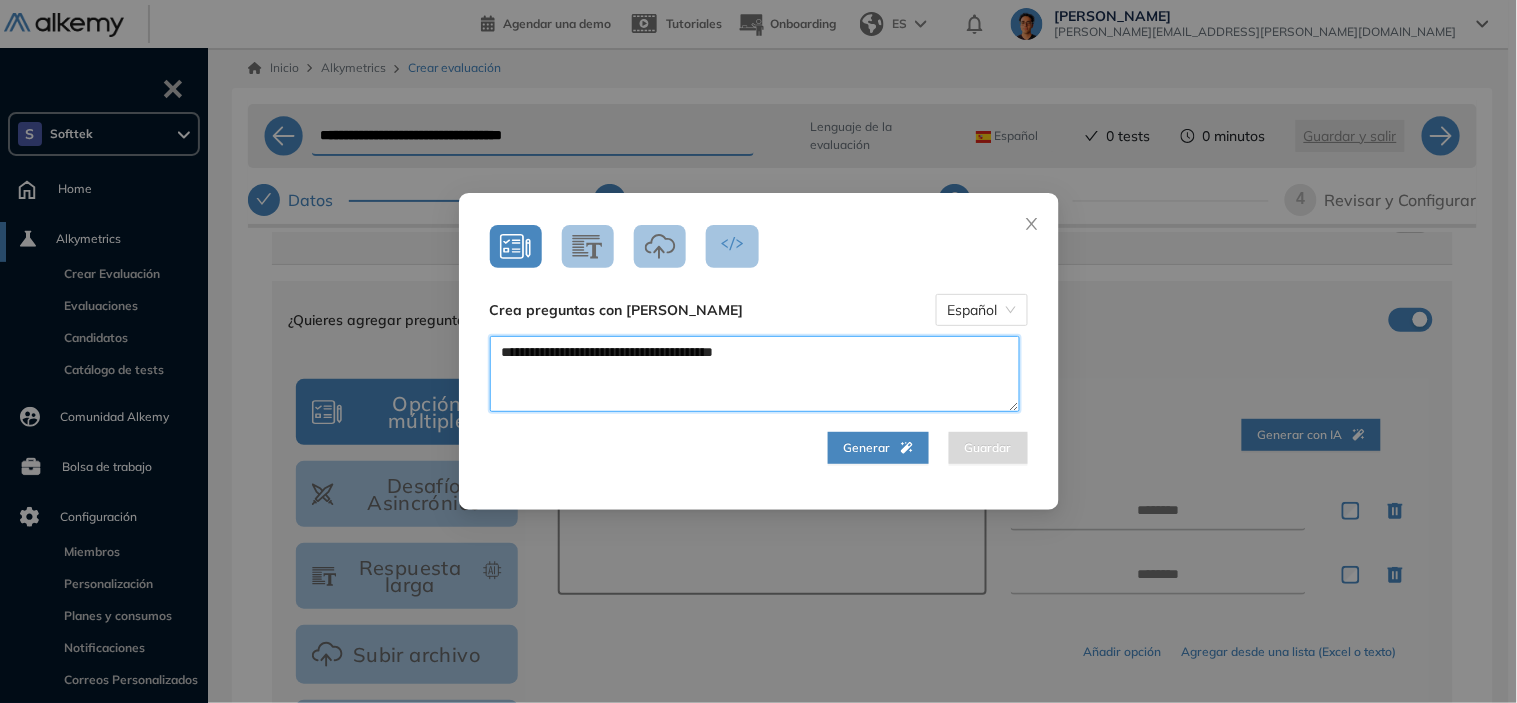 type on "**********" 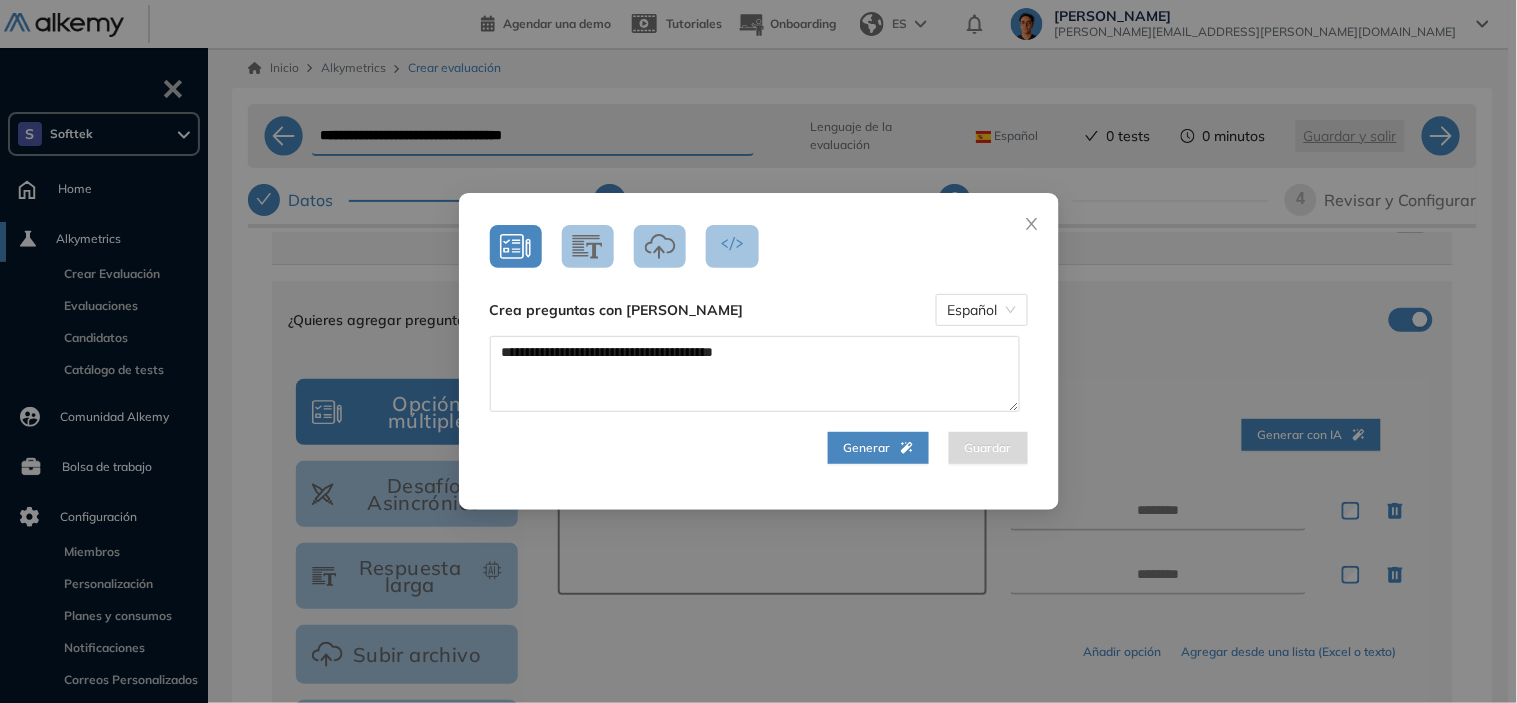 click on "Generar" at bounding box center [878, 448] 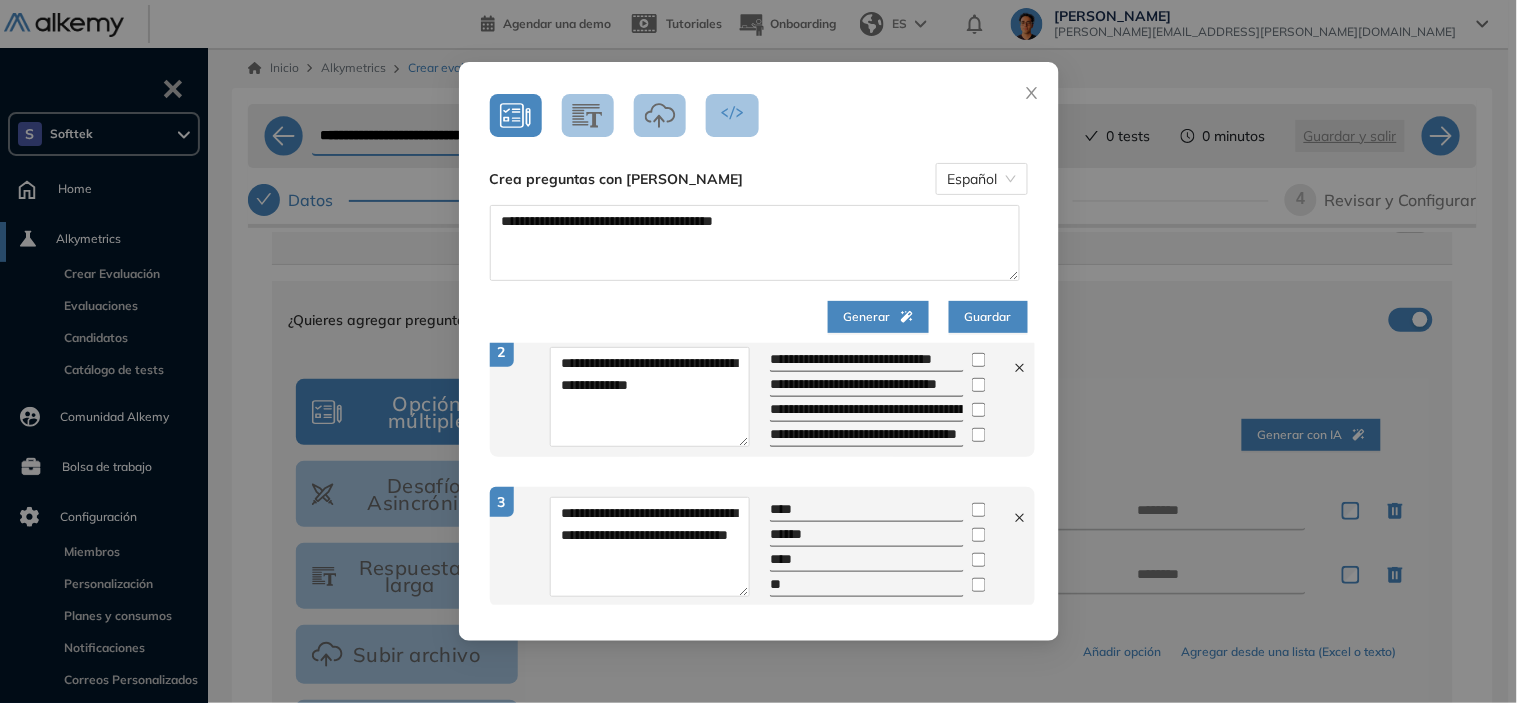 scroll, scrollTop: 157, scrollLeft: 0, axis: vertical 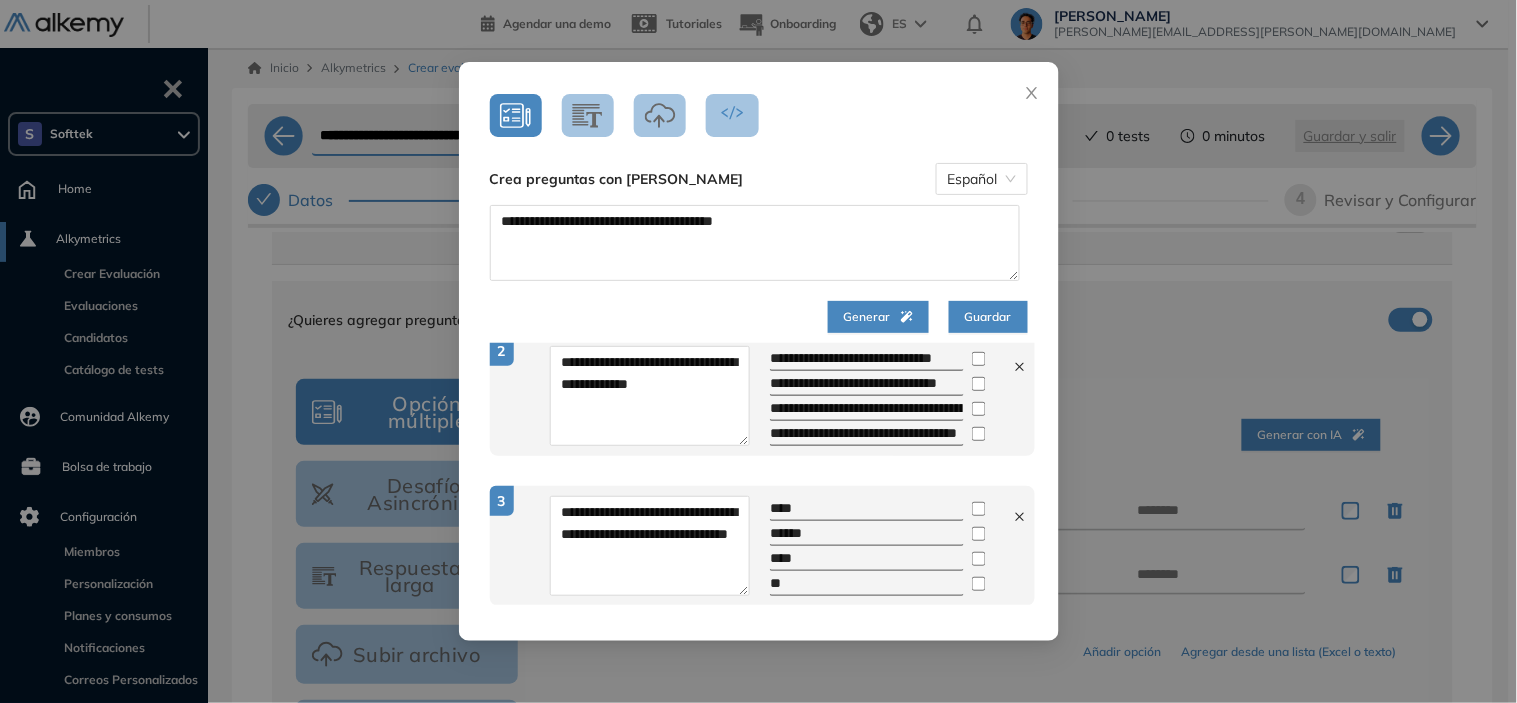 click on "Guardar" at bounding box center (988, 317) 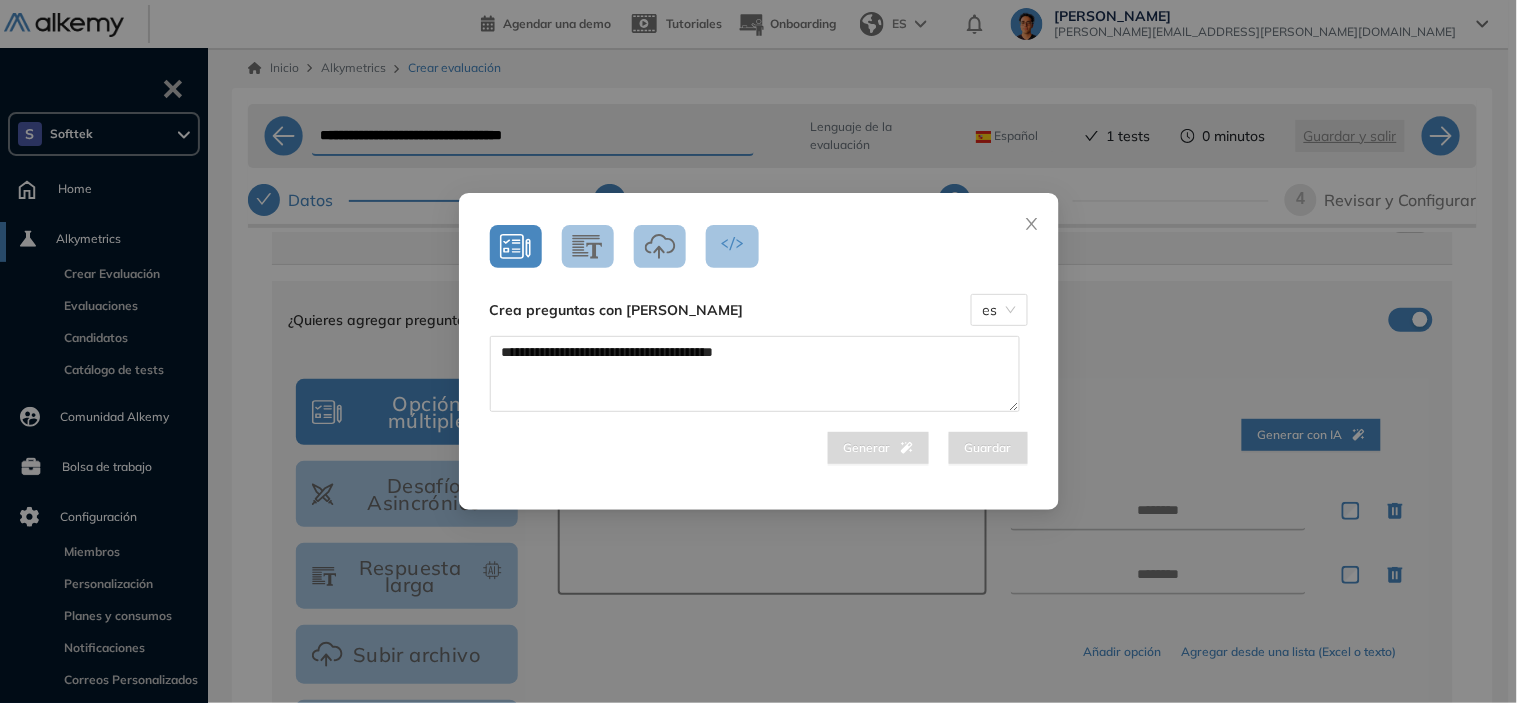 type 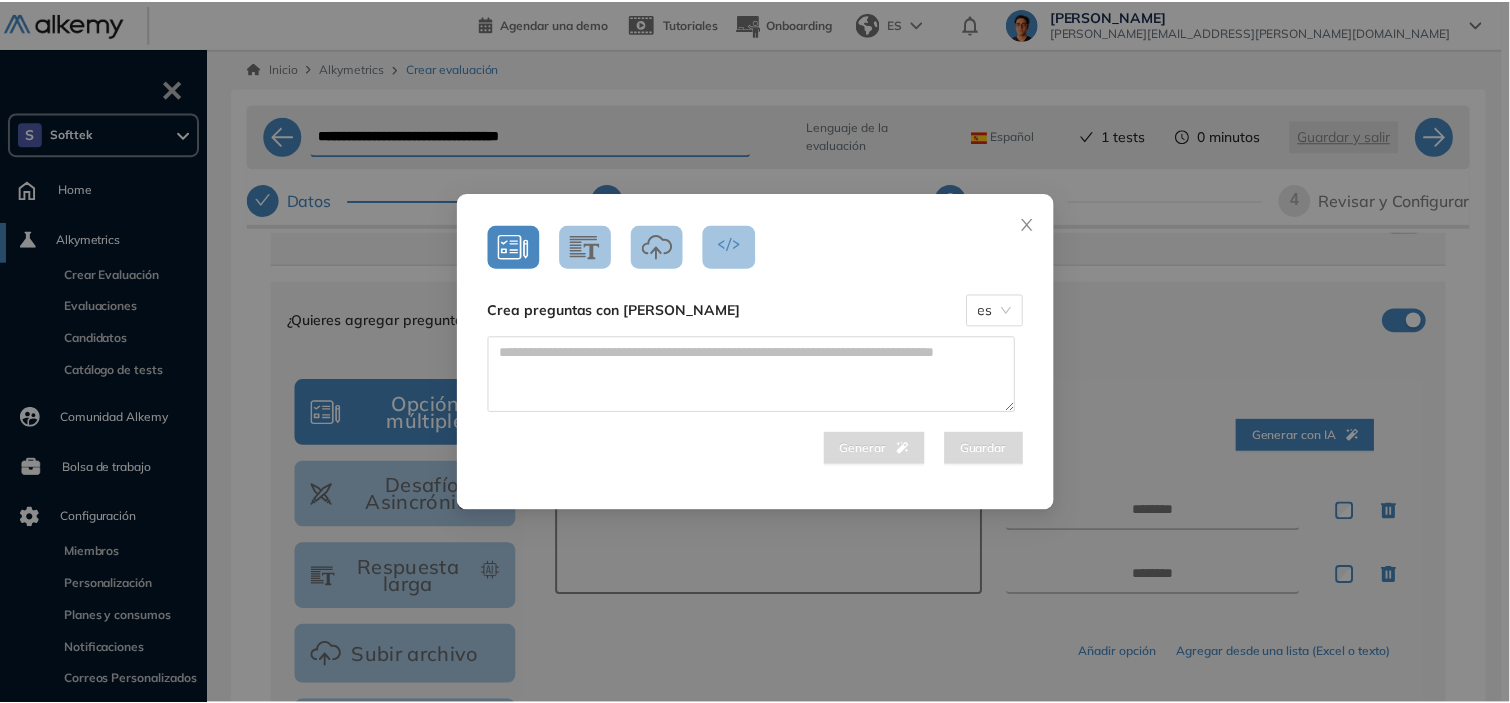 scroll, scrollTop: 0, scrollLeft: 0, axis: both 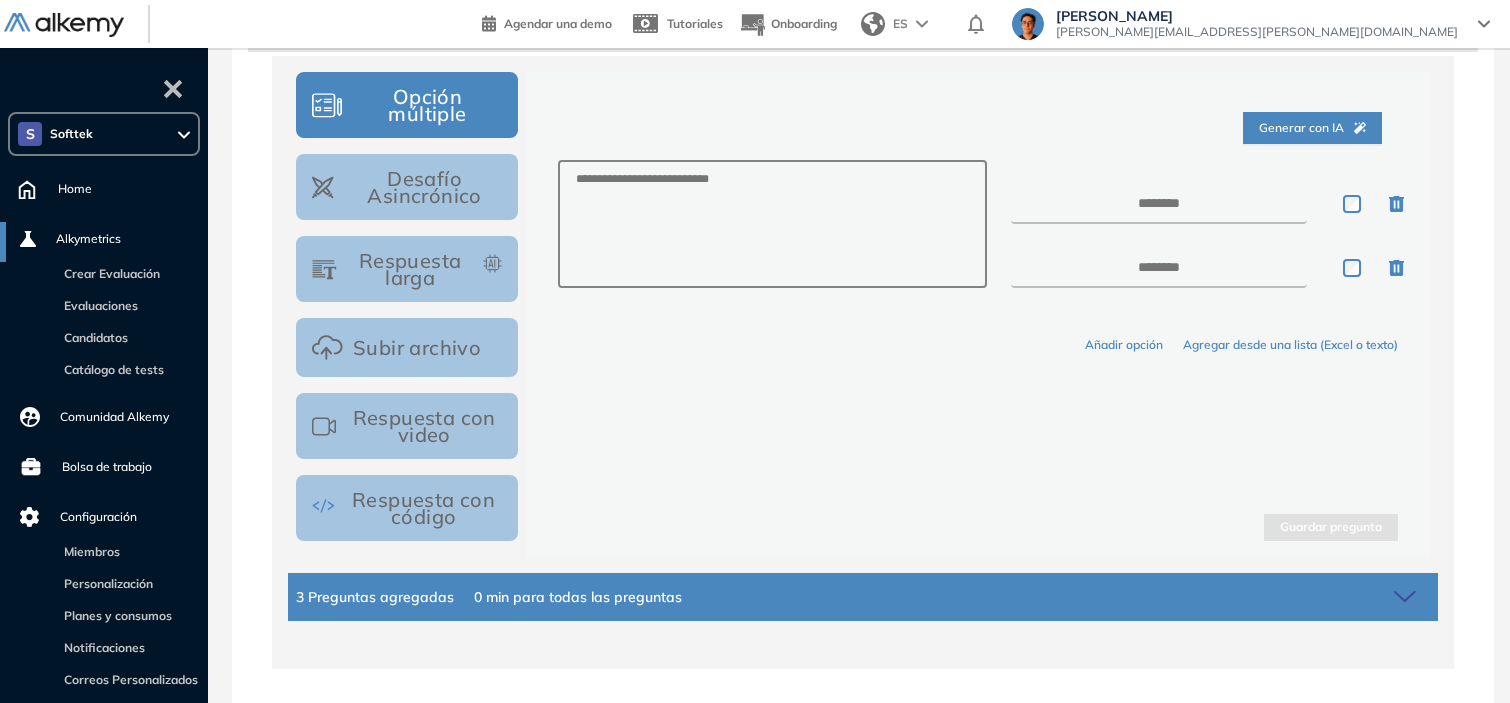 click on "3 Preguntas agregadas 0 min  para todas las preguntas" 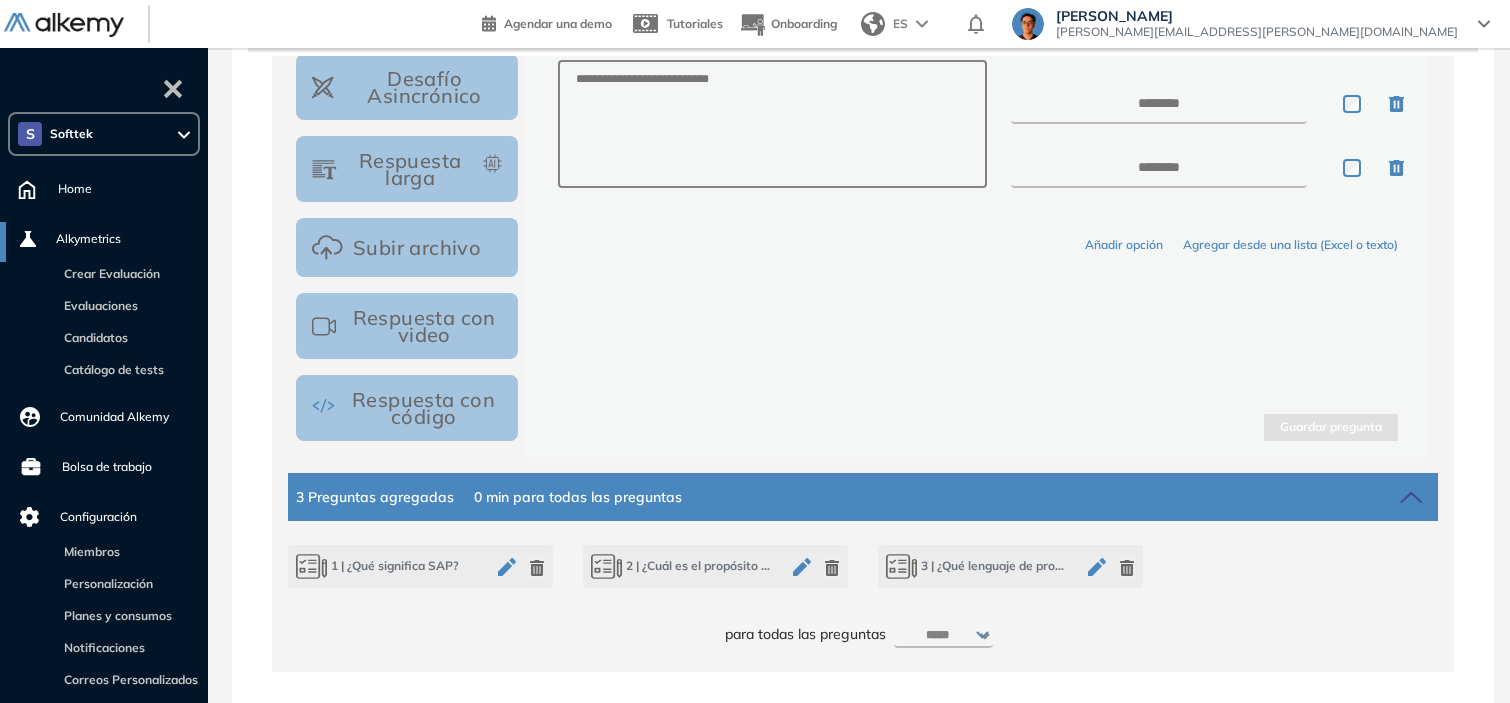 scroll, scrollTop: 347, scrollLeft: 0, axis: vertical 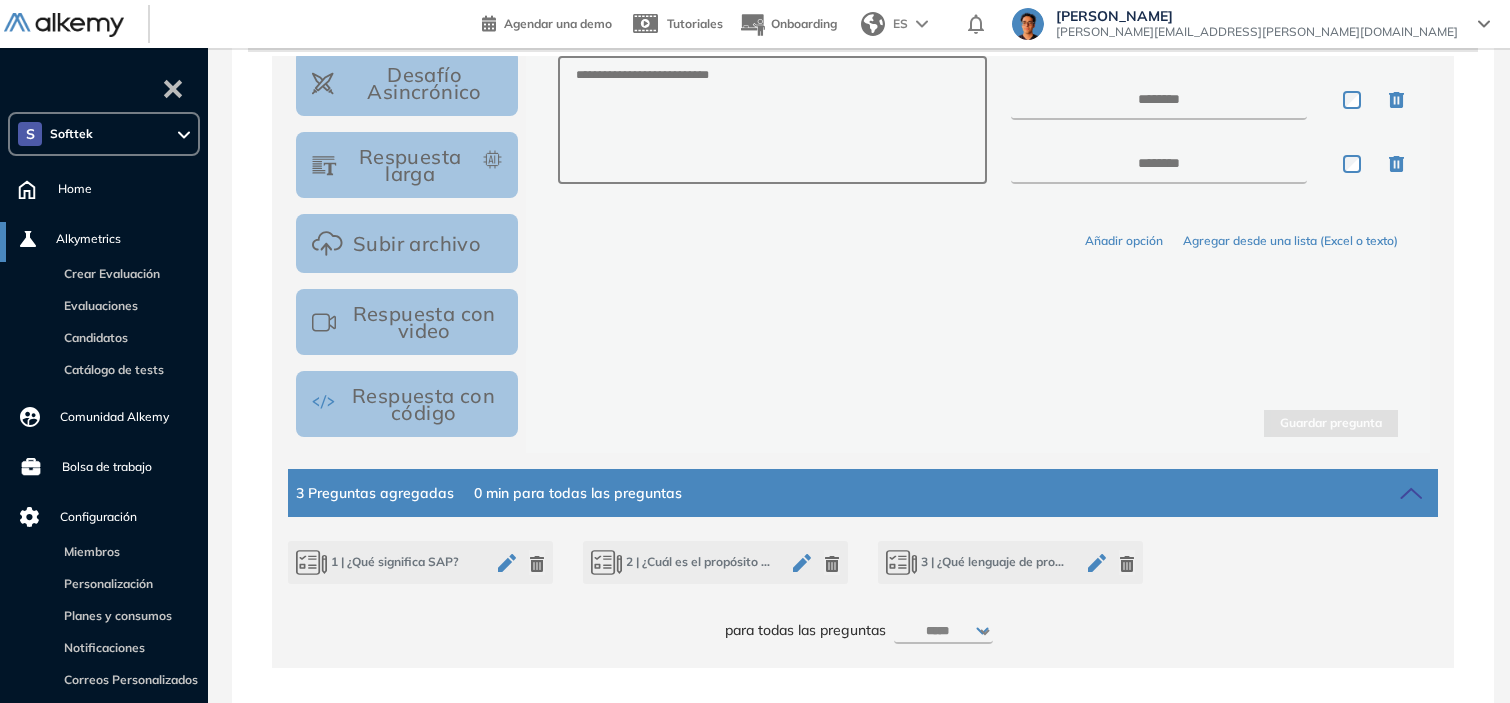 click on "***** ***** ****** ****** ****** ****** ****** ****** ****** ****** ****** ****** ****** ****** ****** ****** ****** ****** ****** ****** ******* ******* ******* ******* *******" at bounding box center [943, 632] 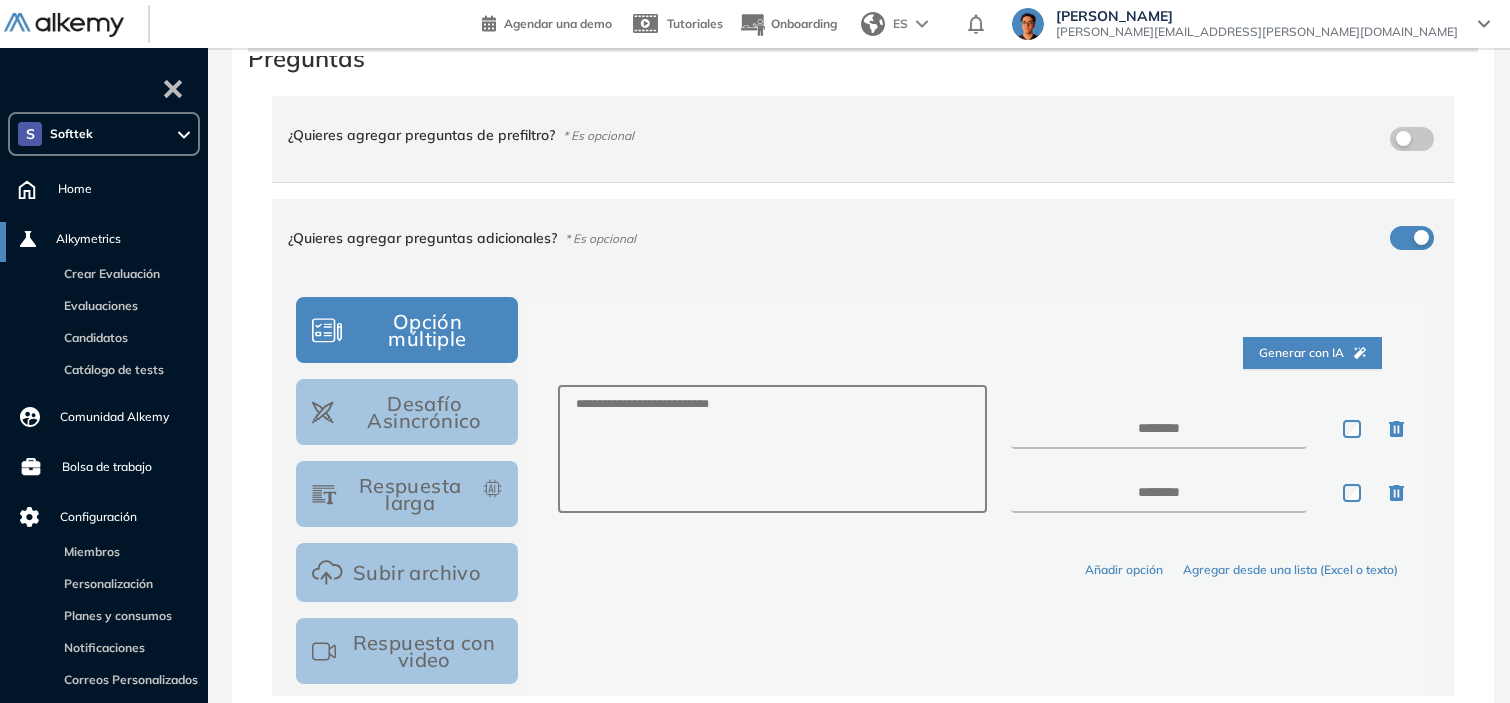 scroll, scrollTop: 0, scrollLeft: 0, axis: both 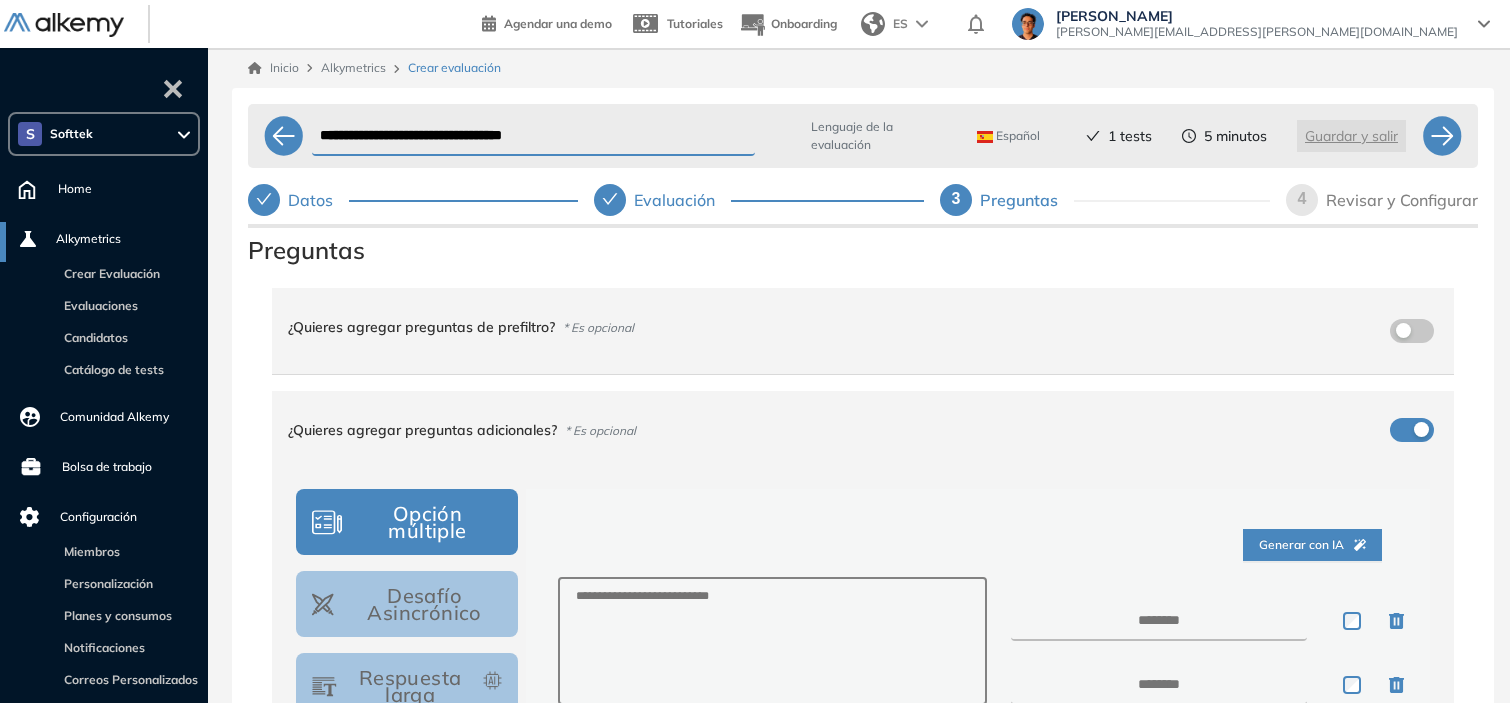 click on "Revisar y Configurar" at bounding box center [1402, 200] 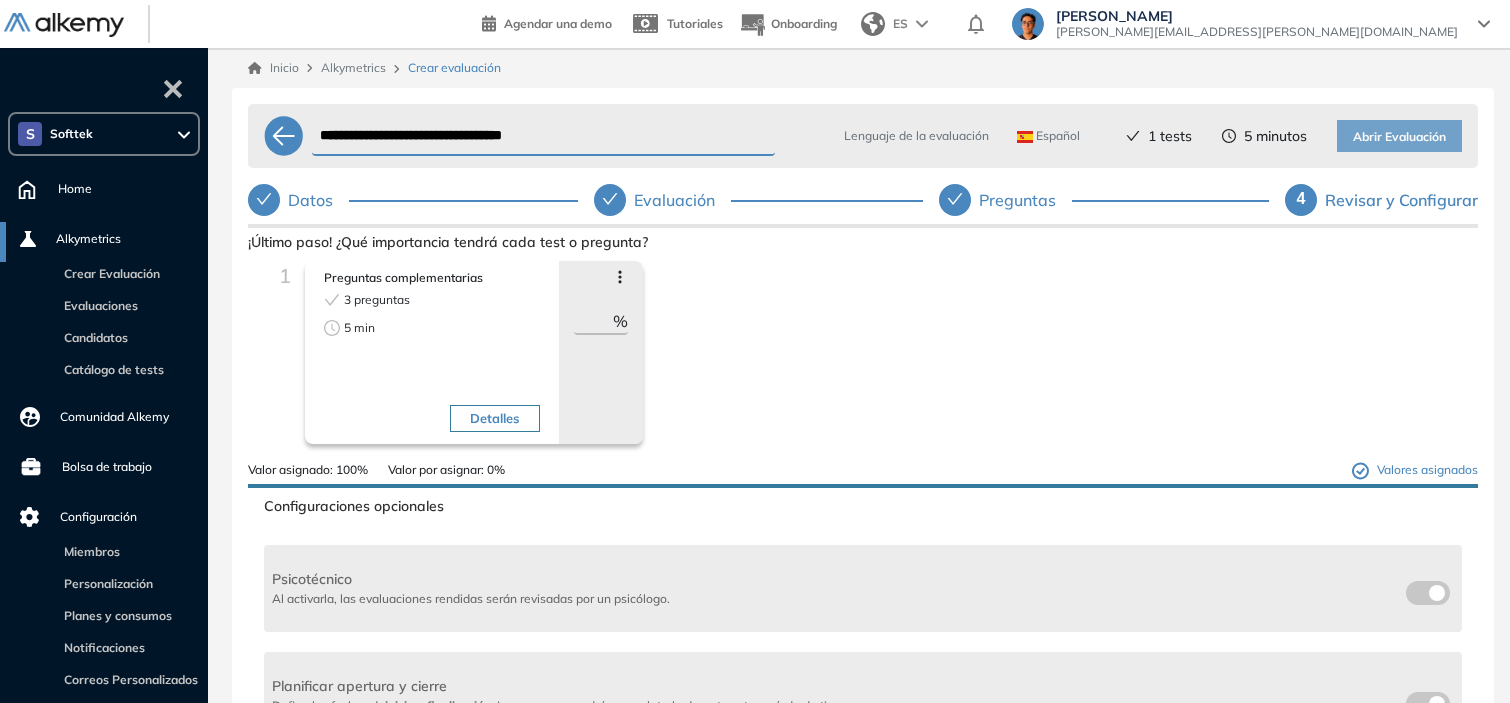 type on "***" 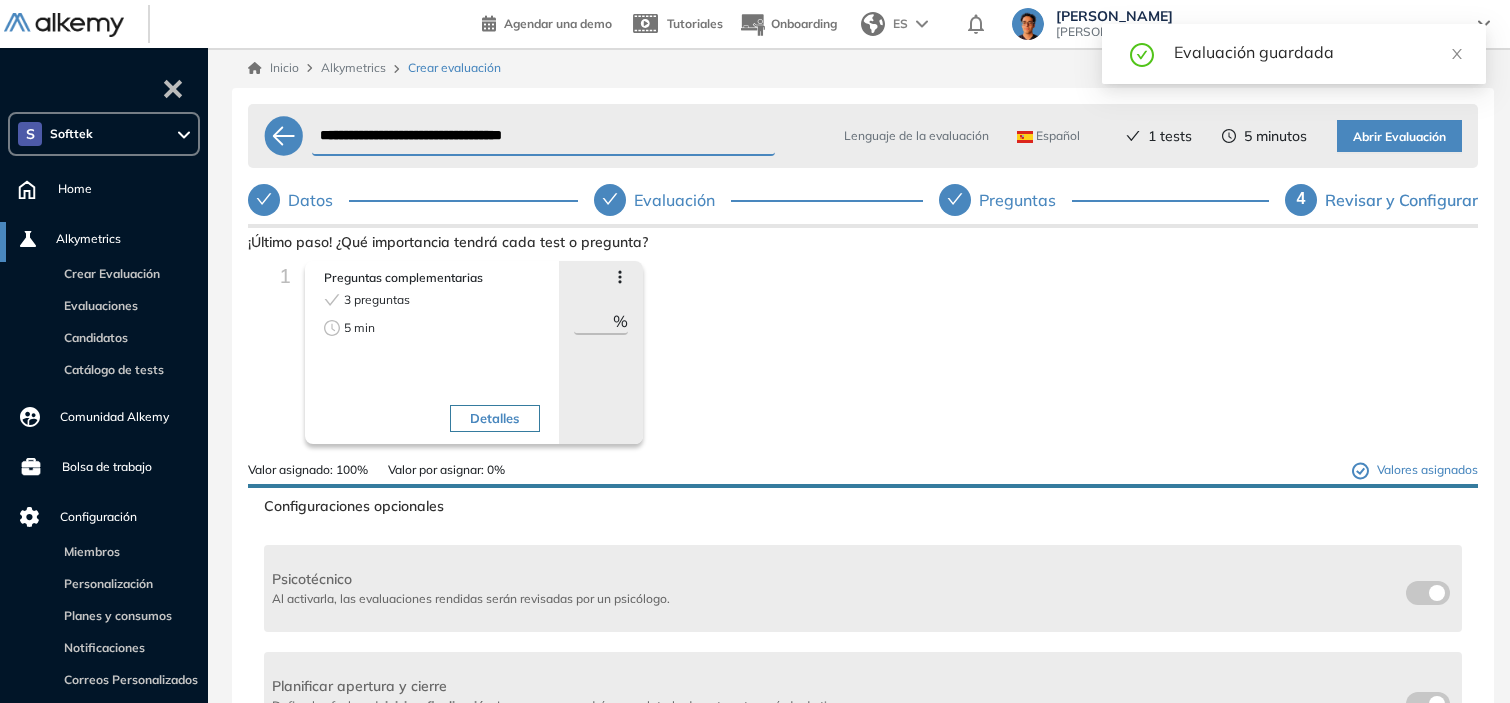 click 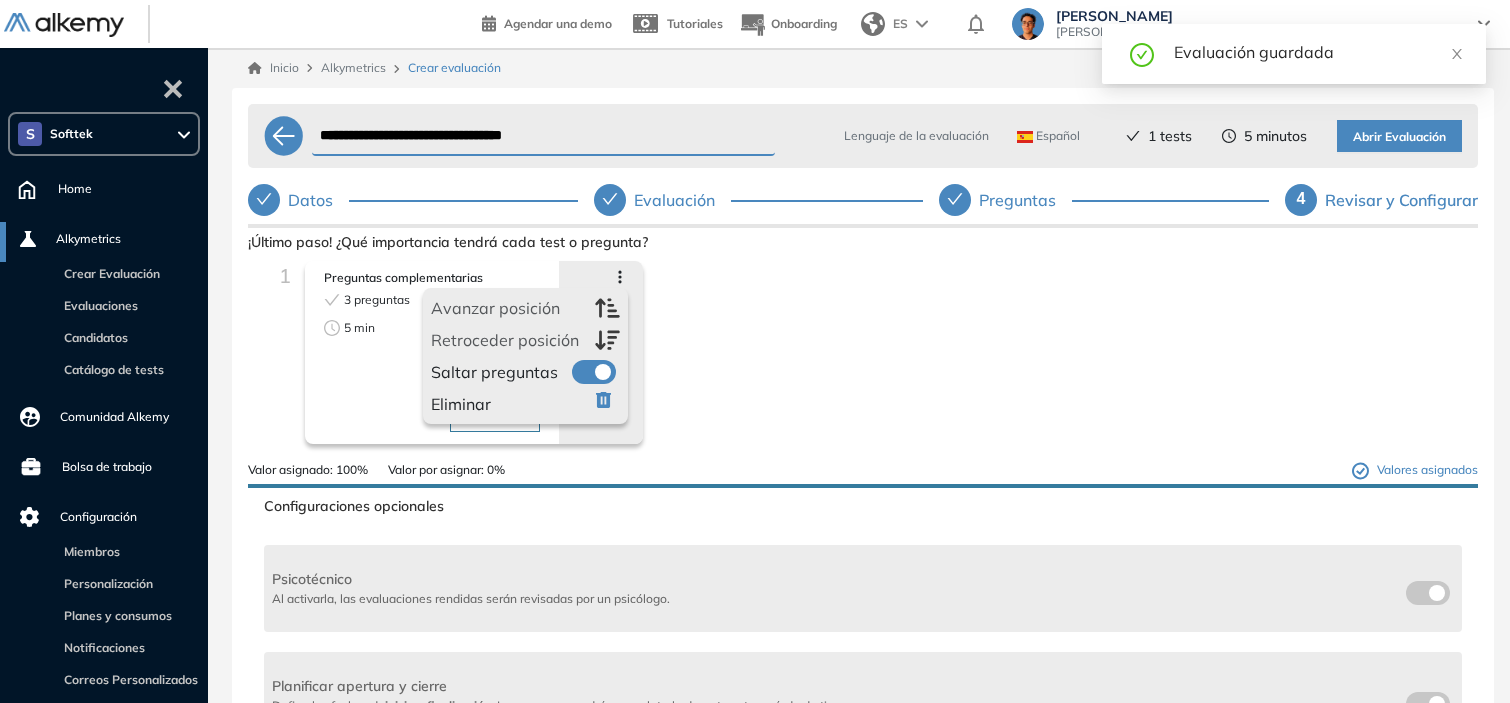 click at bounding box center (580, 368) 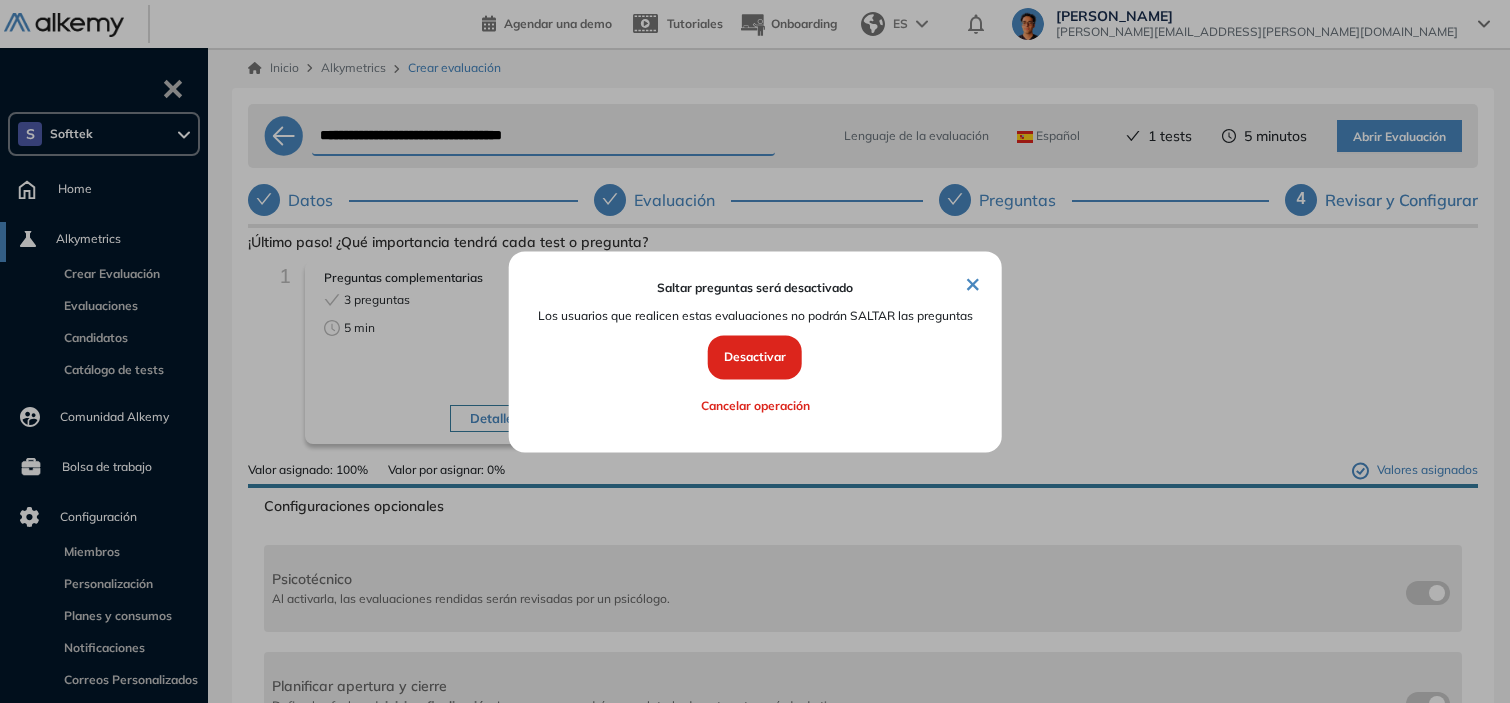 click on "Desactivar" at bounding box center [755, 358] 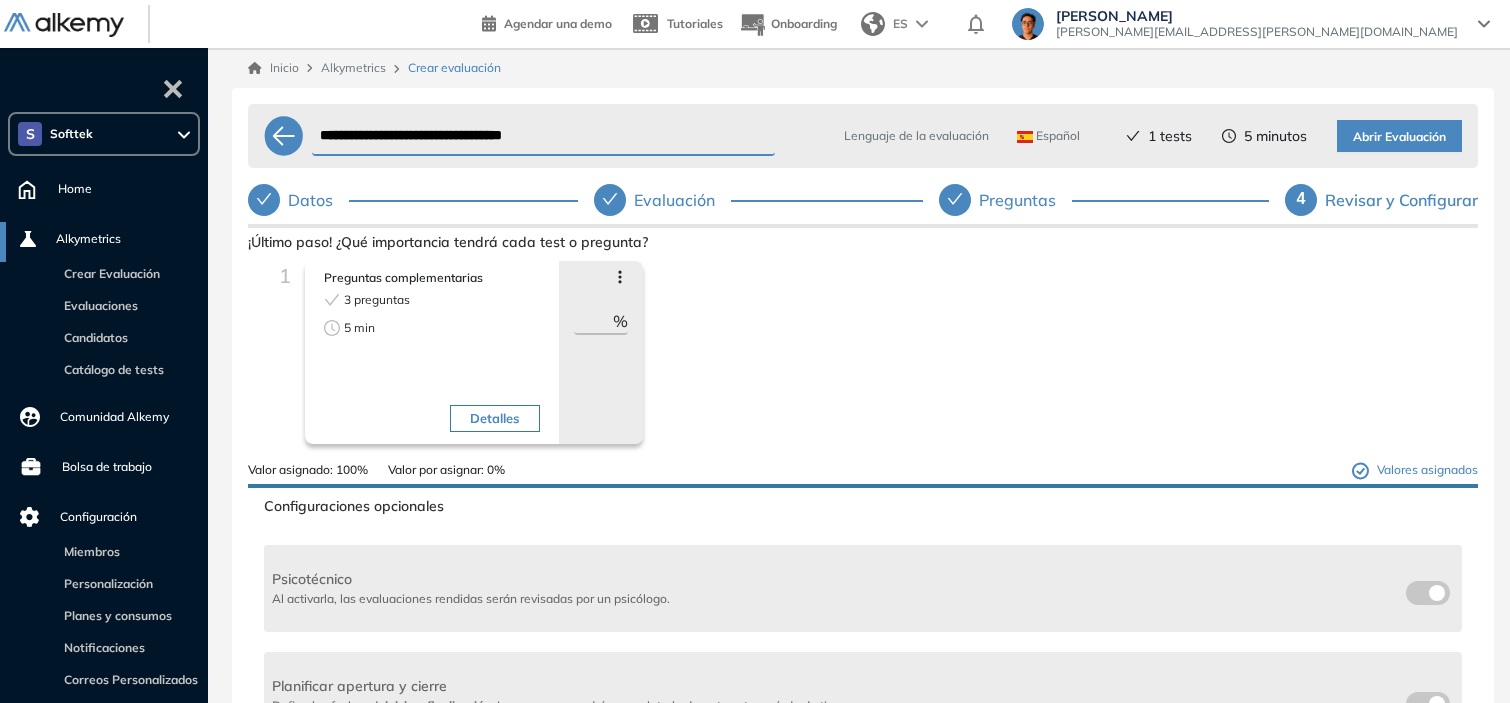 click 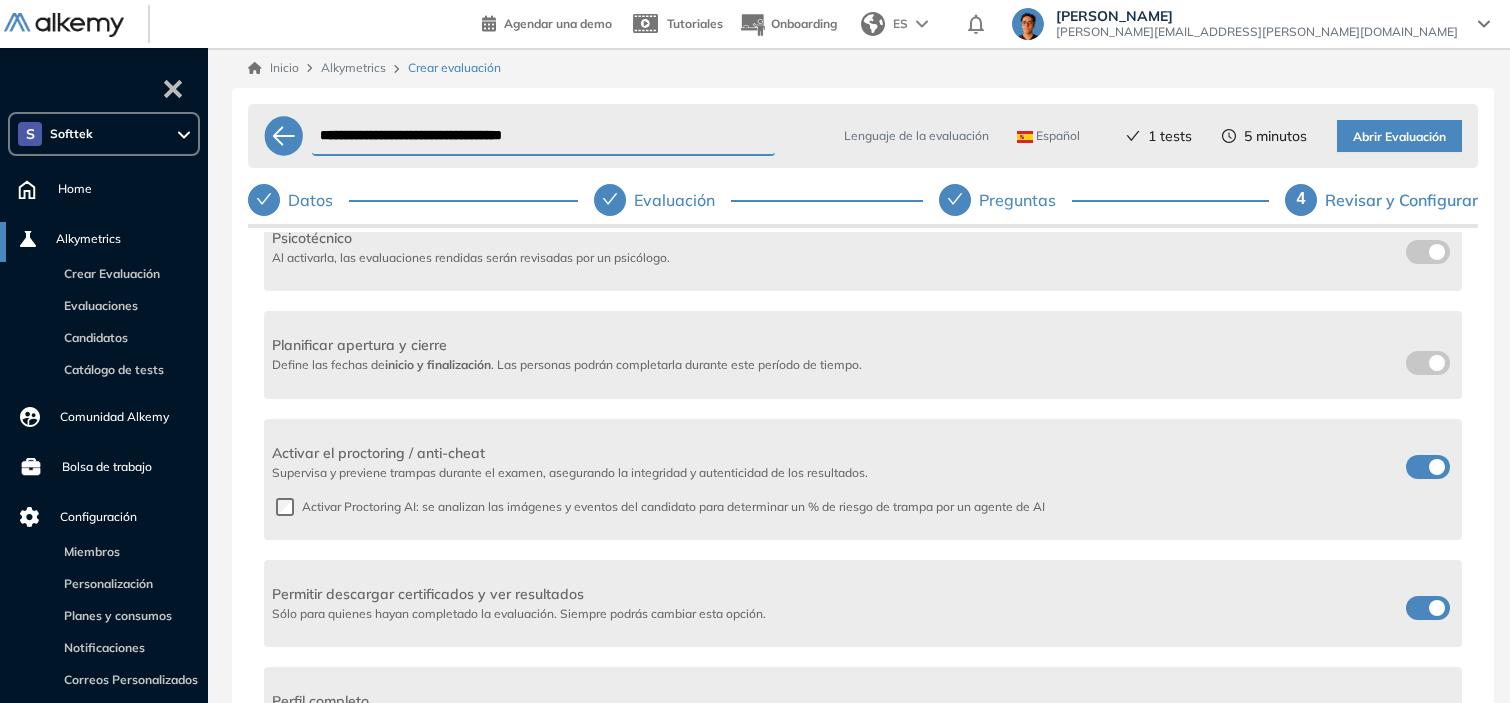 scroll, scrollTop: 452, scrollLeft: 0, axis: vertical 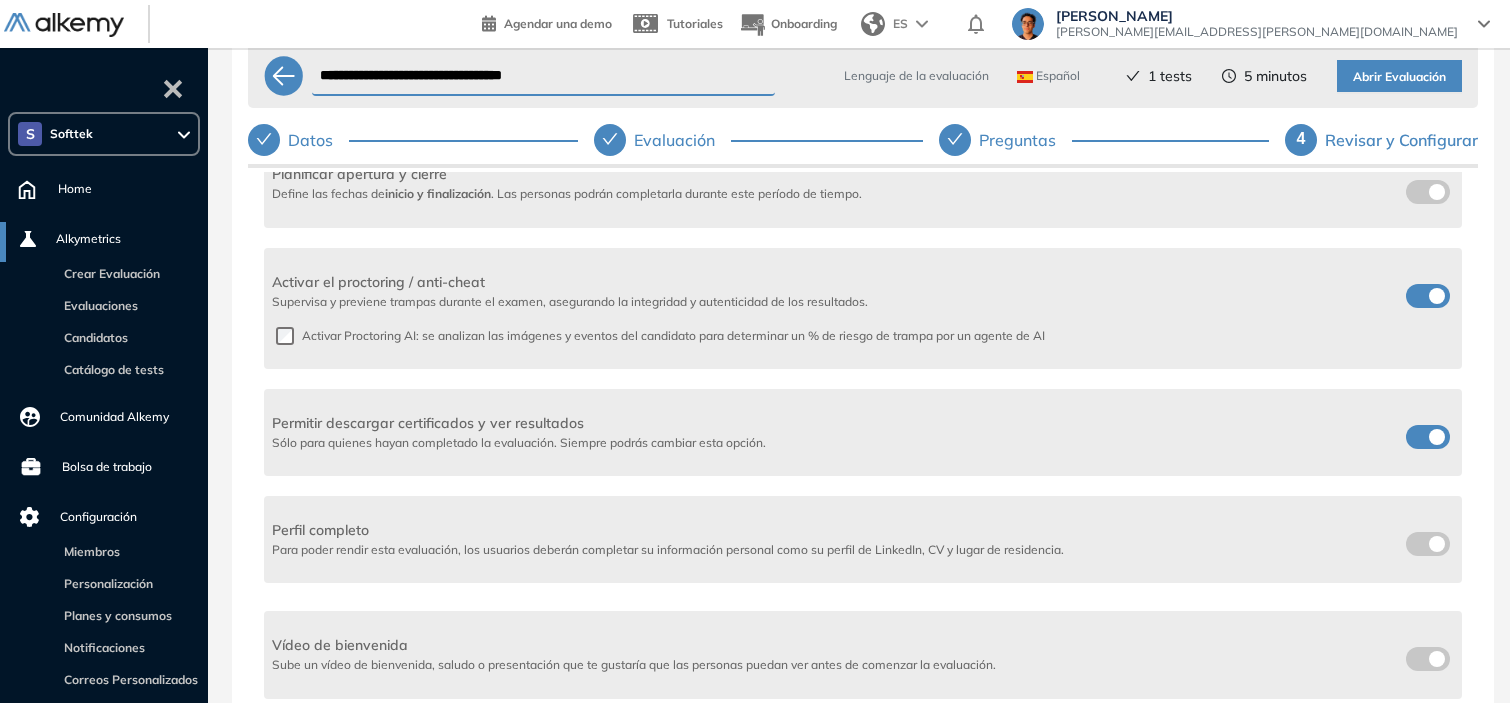 click on "Permitir descargar certificados y ver resultados Sólo para quienes hayan completado la evaluación. Siempre podrás cambiar esta opción." at bounding box center [863, 432] 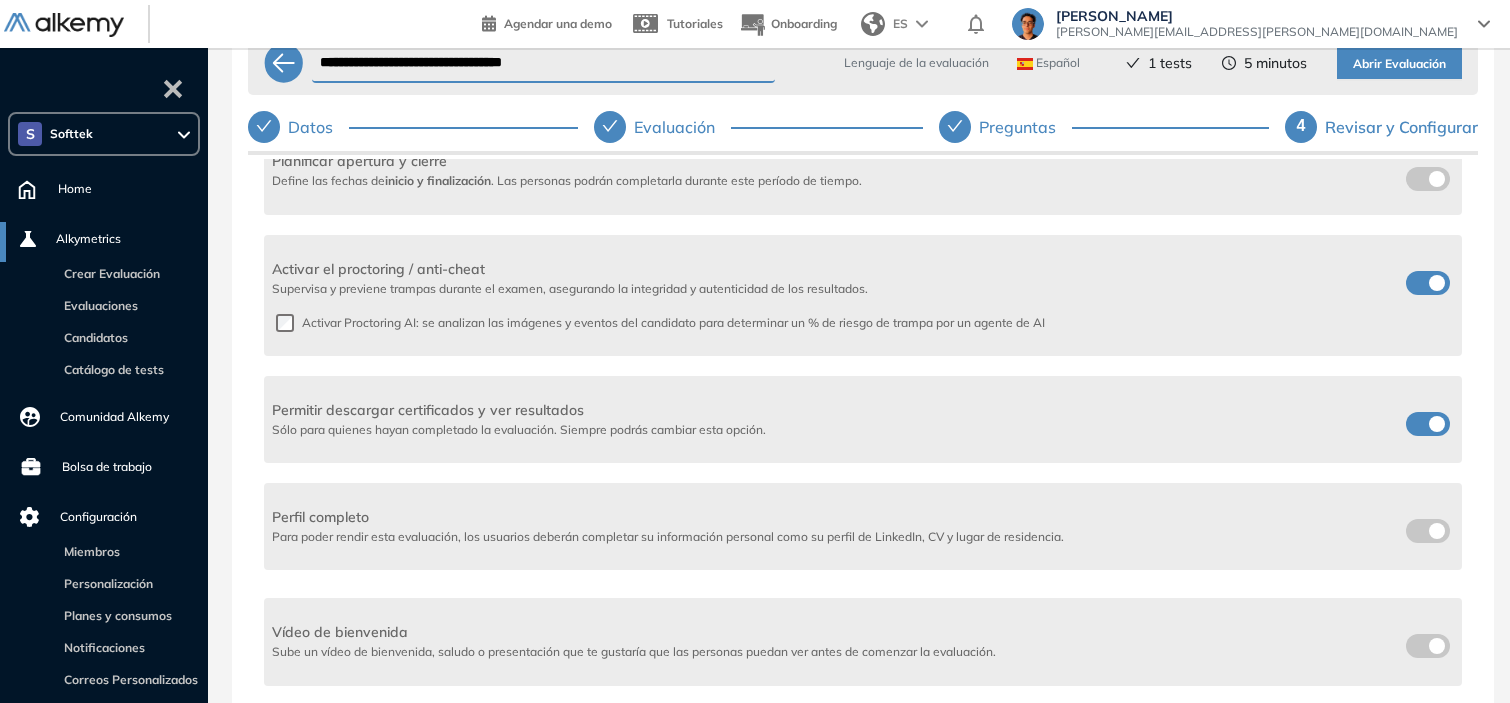 click at bounding box center [1428, 424] 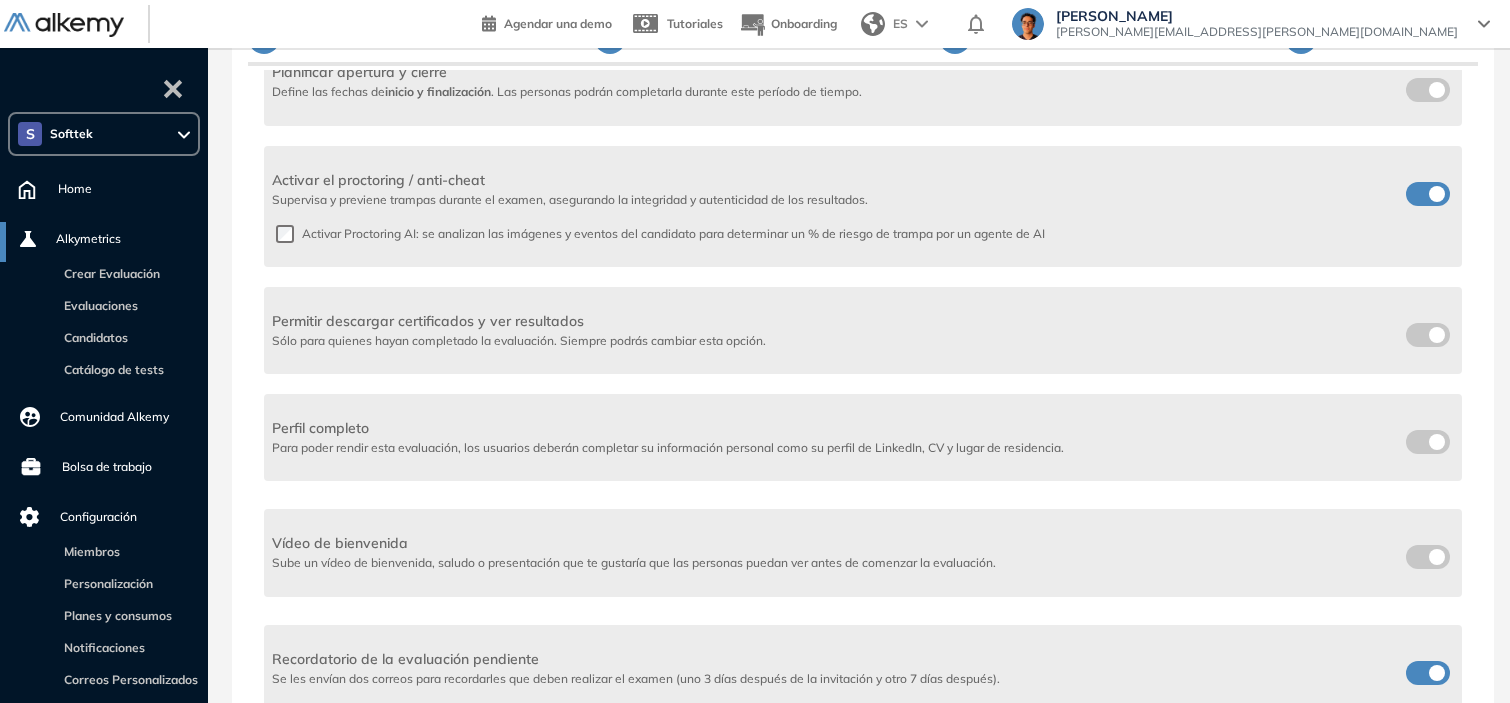 scroll, scrollTop: 176, scrollLeft: 0, axis: vertical 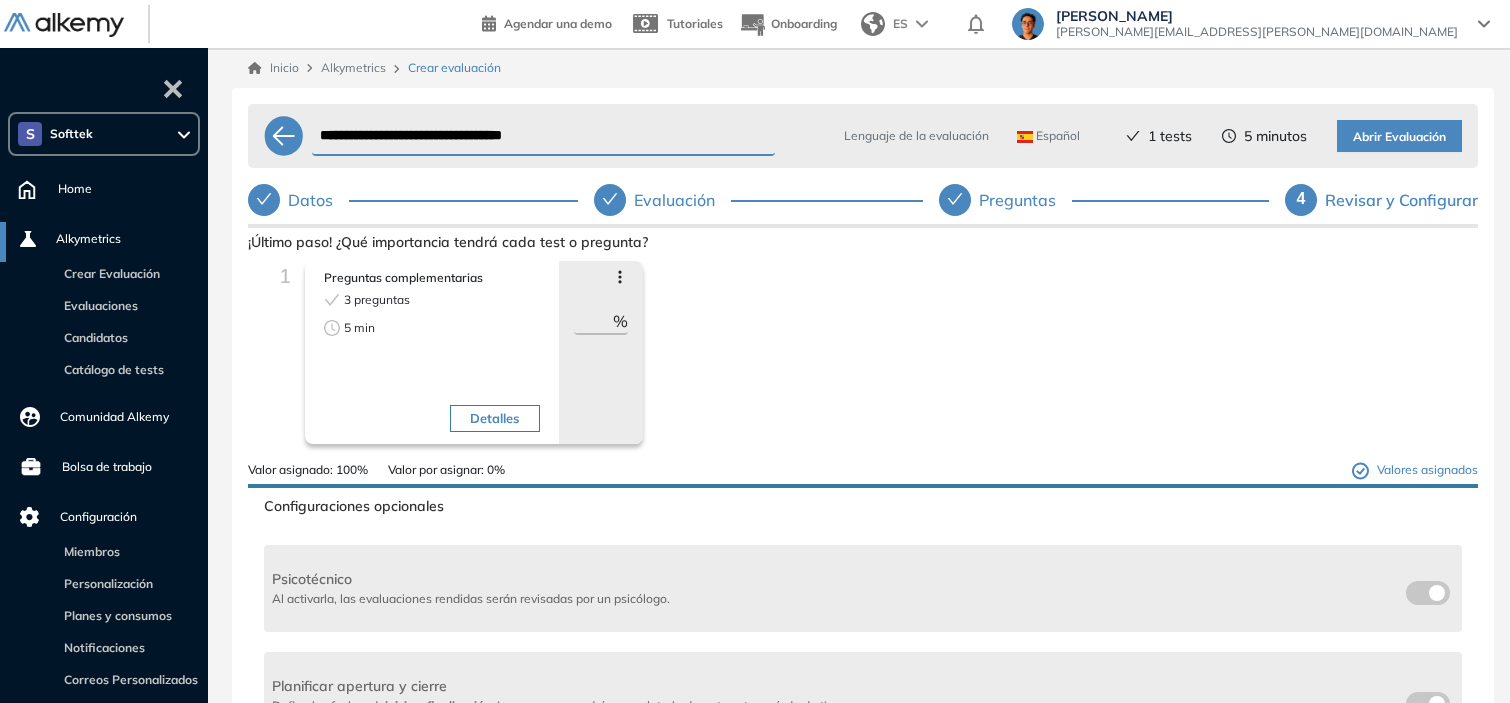click on "Abrir Evaluación" at bounding box center [1399, 137] 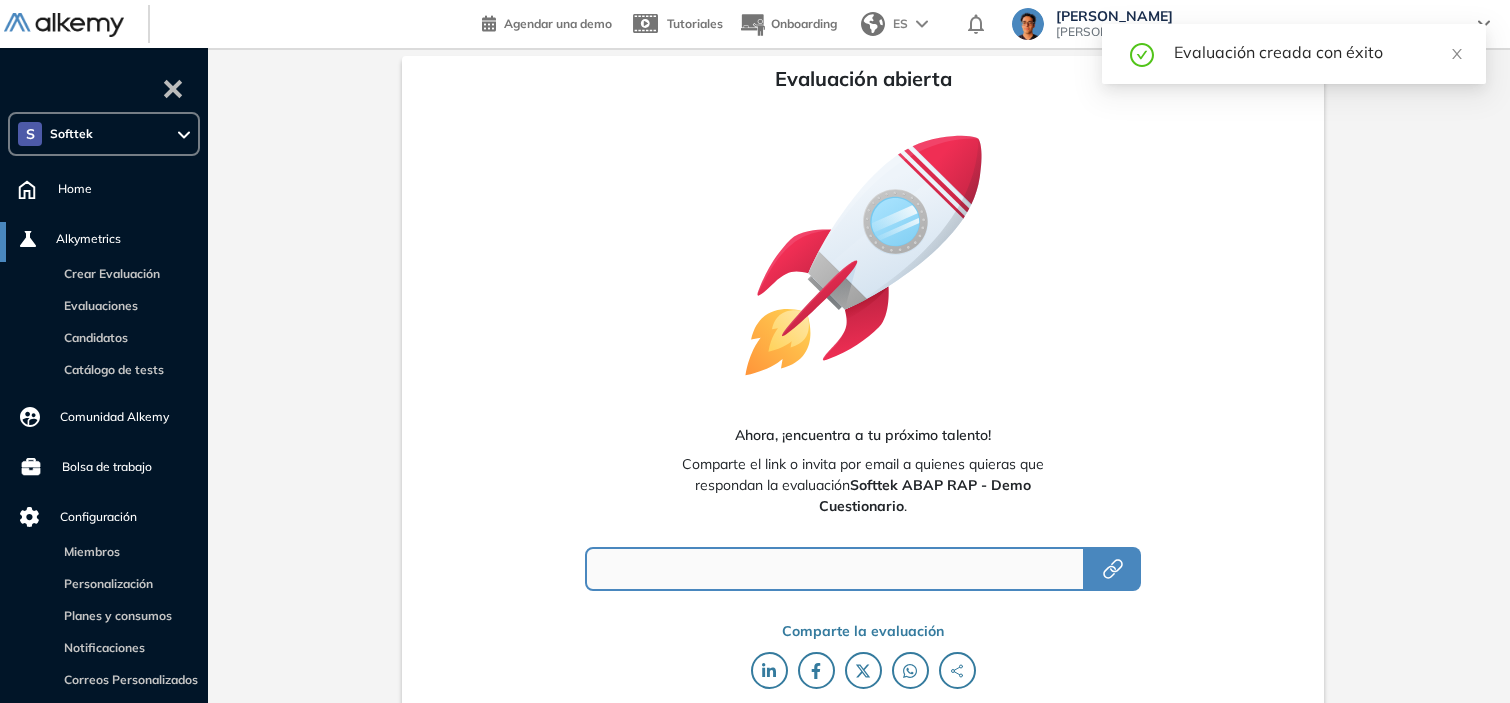 type on "**********" 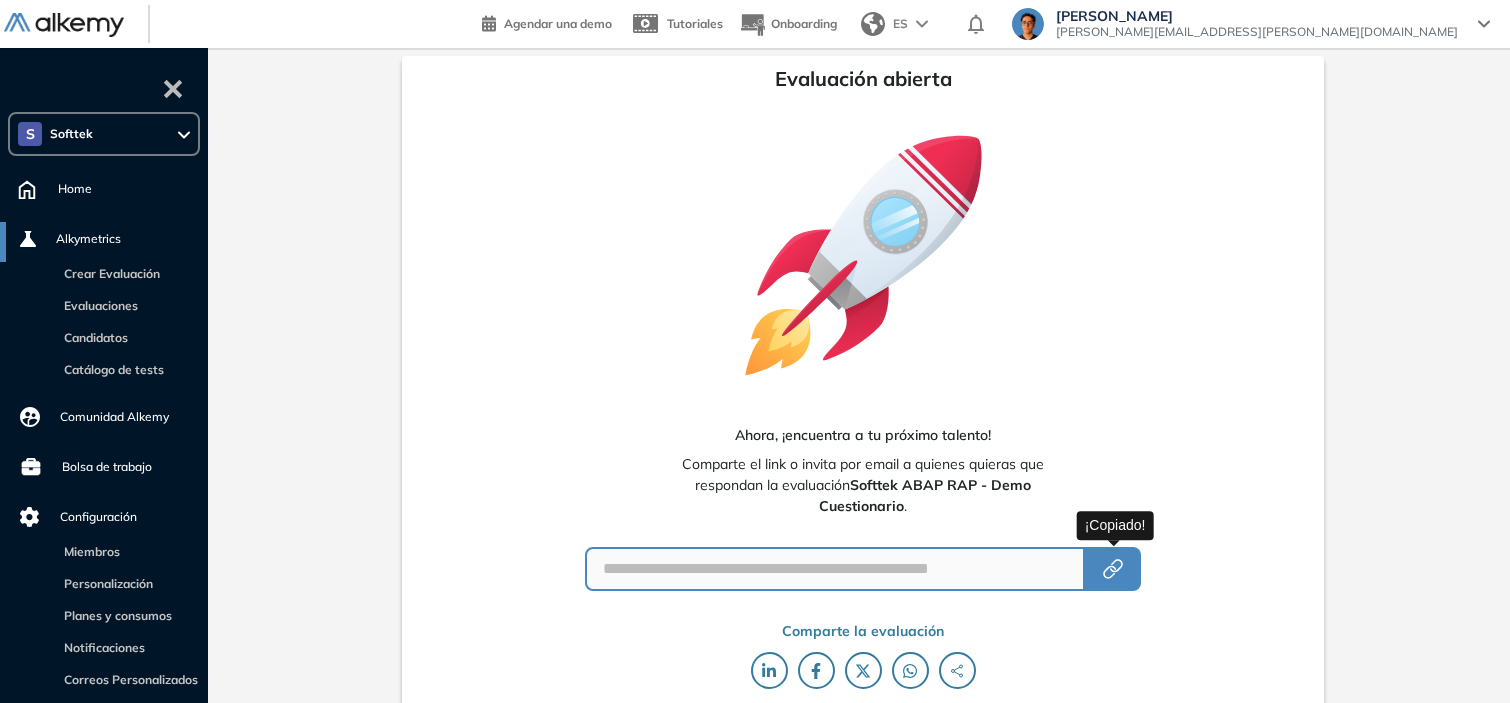 click 